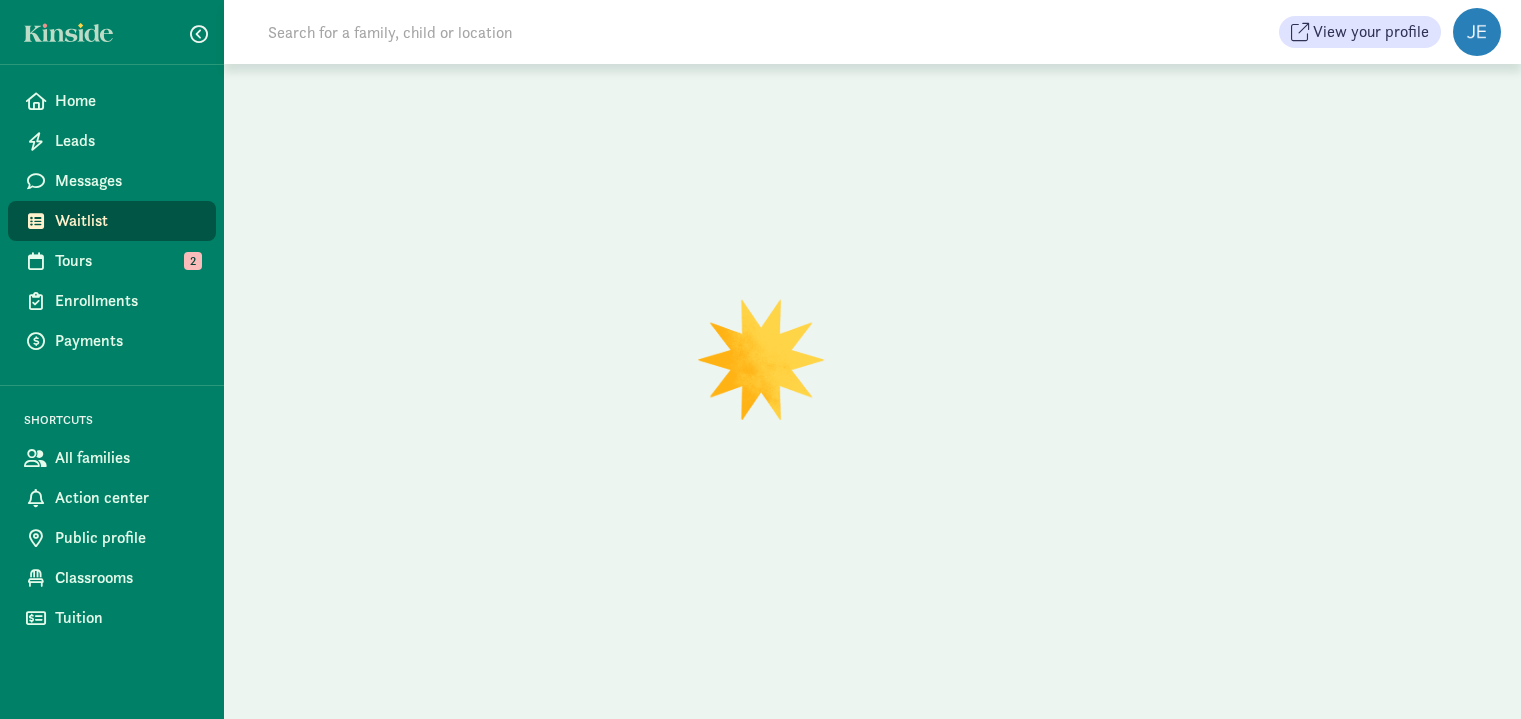 scroll, scrollTop: 0, scrollLeft: 0, axis: both 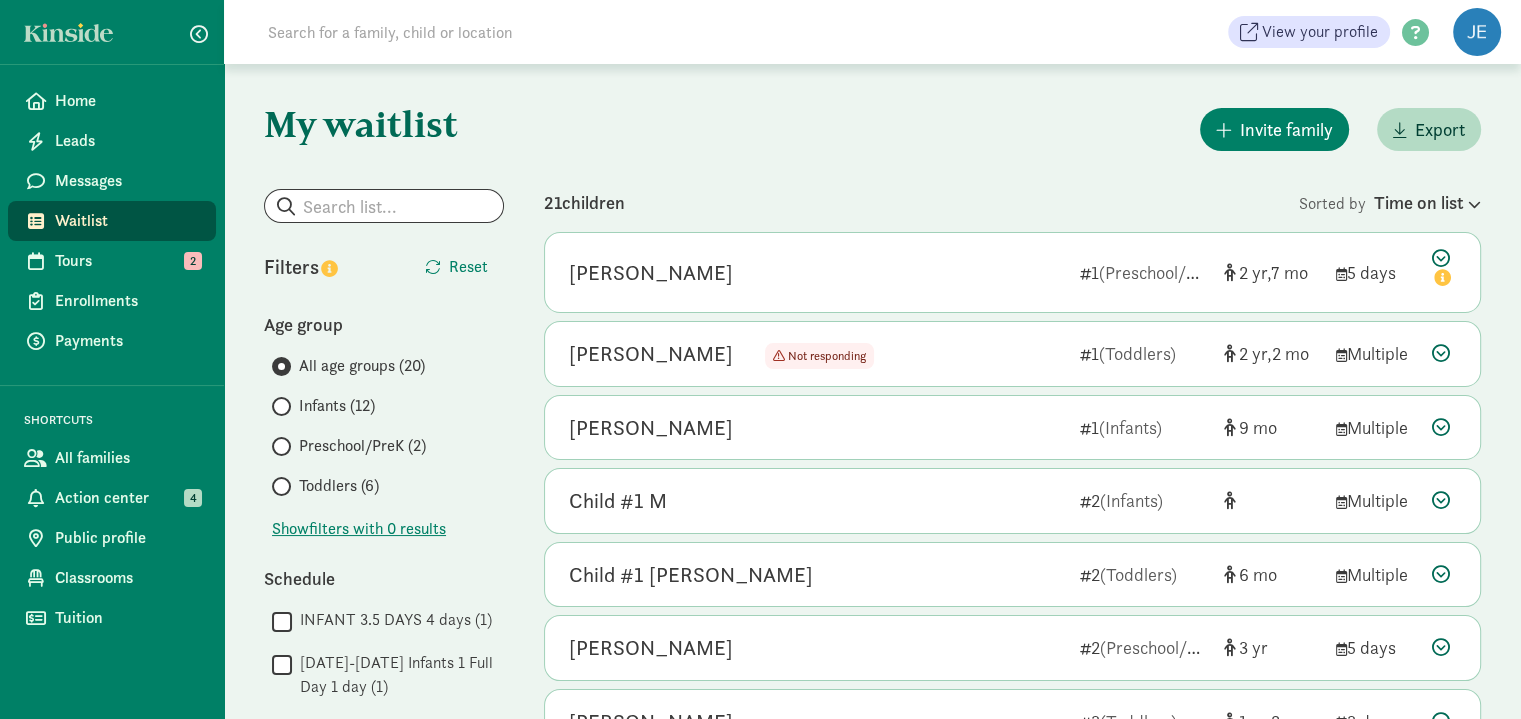click on "Infants (12)" at bounding box center (337, 406) 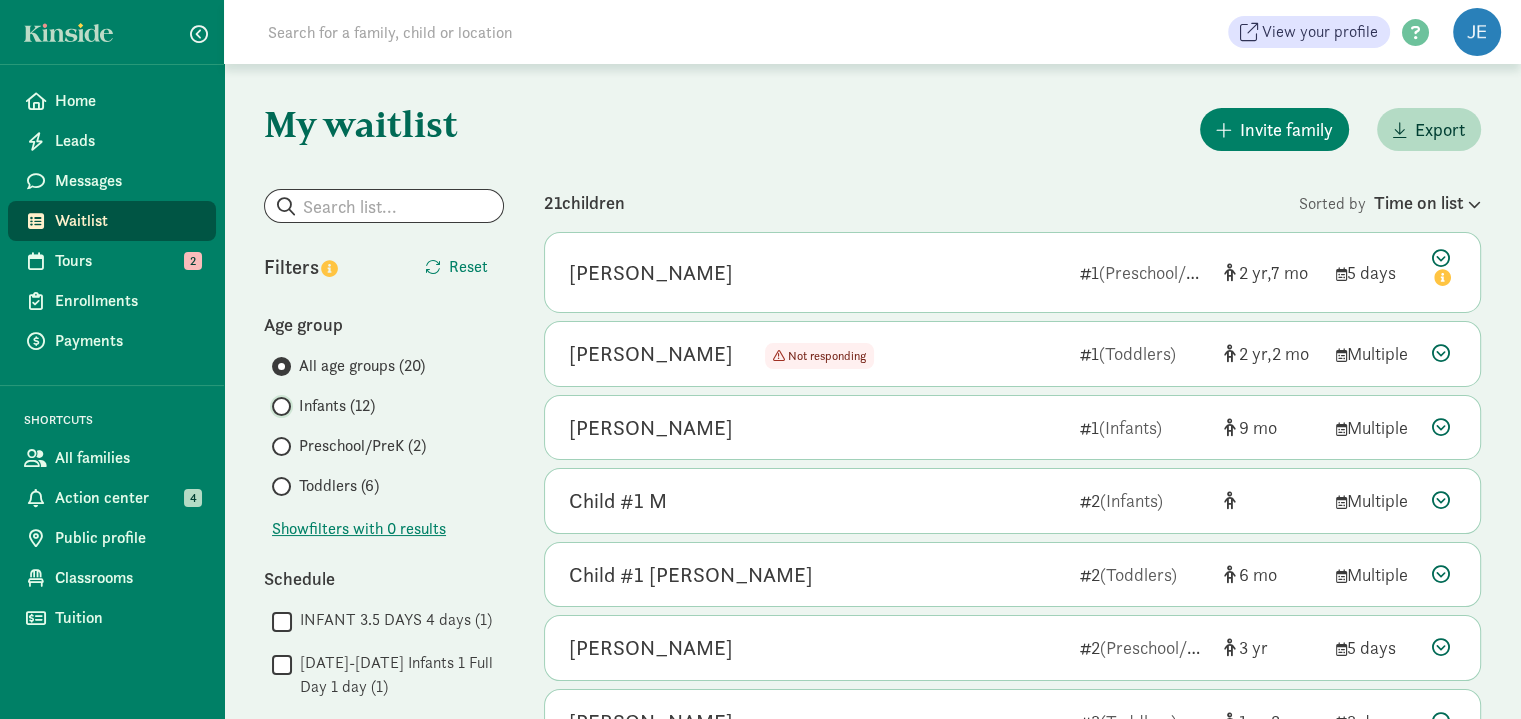 click on "Infants (12)" at bounding box center [278, 406] 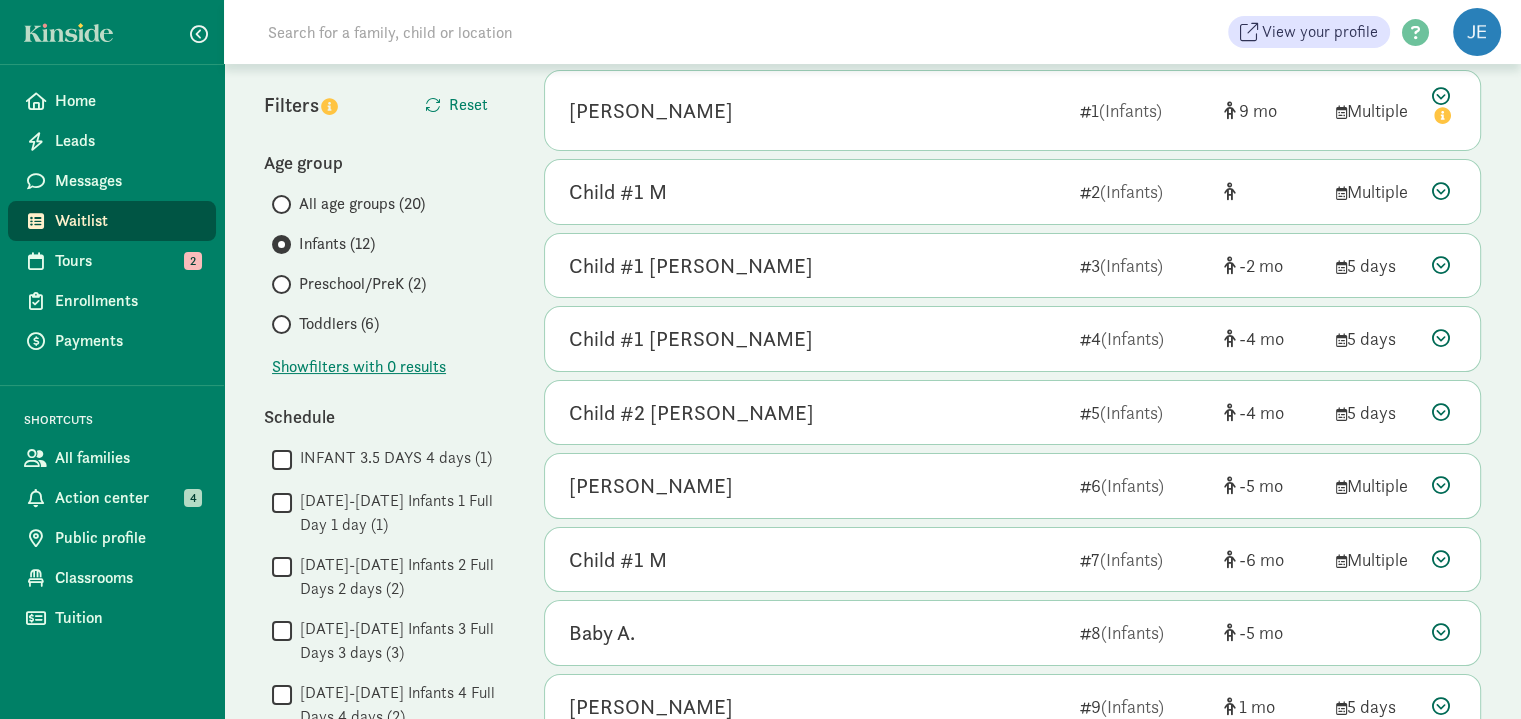 scroll, scrollTop: 0, scrollLeft: 0, axis: both 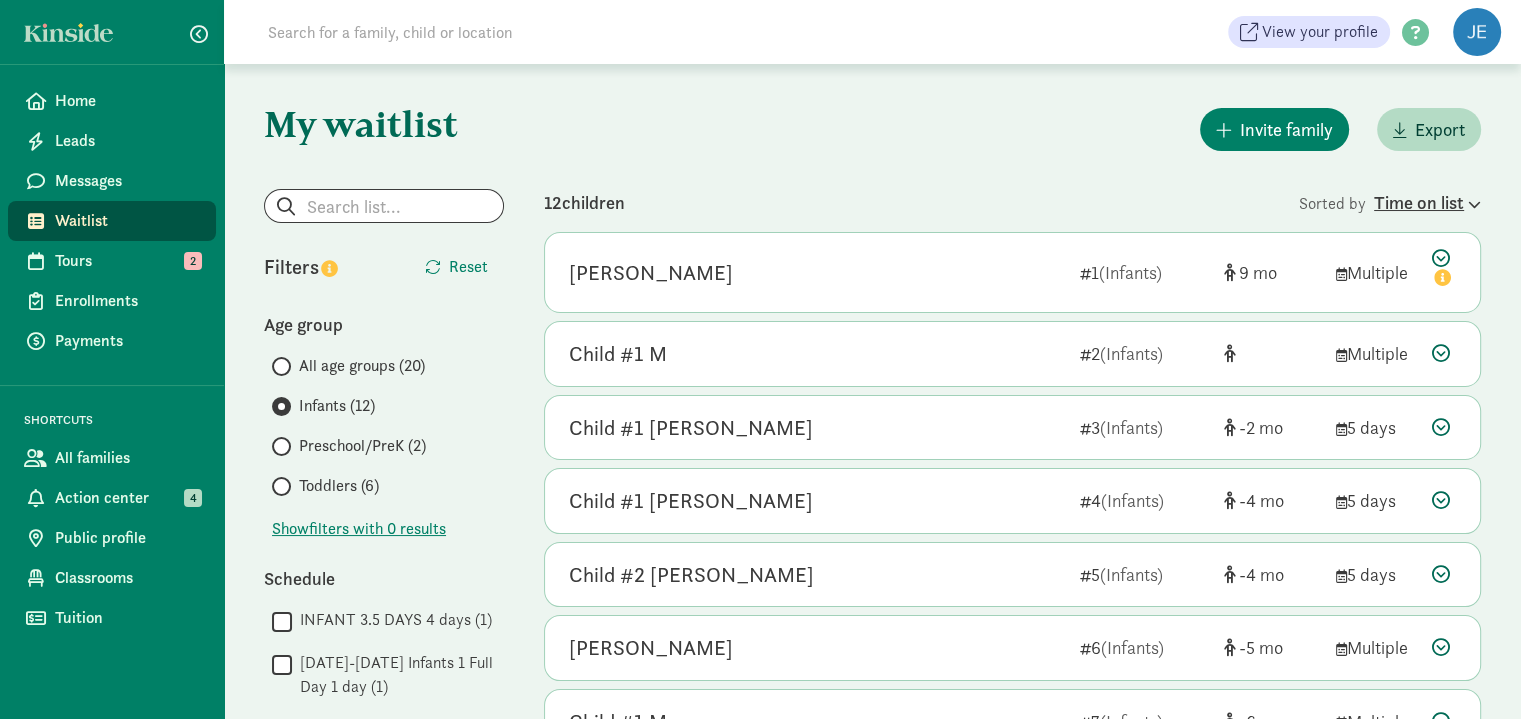 click on "Time on list" at bounding box center [1427, 202] 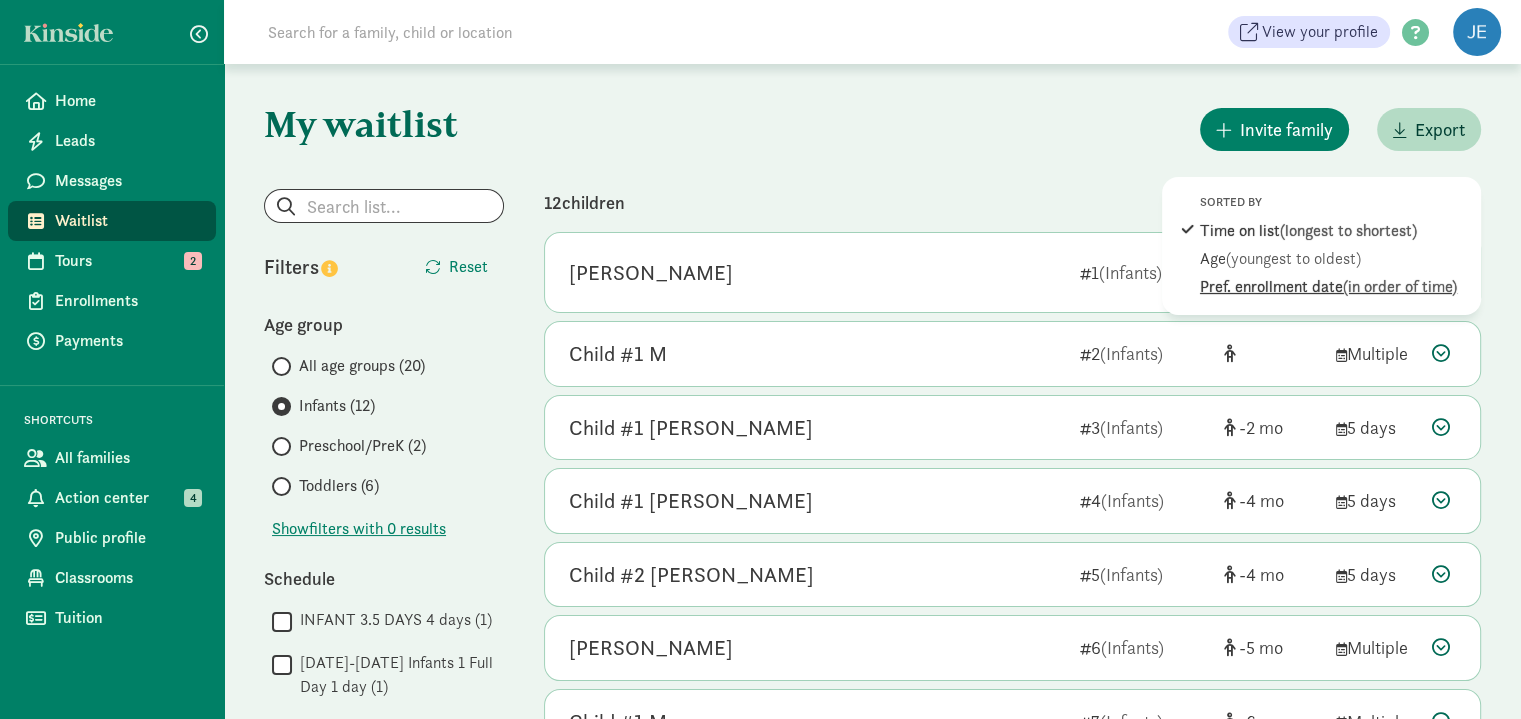 click on "Pref. enrollment date  (in order of time)" 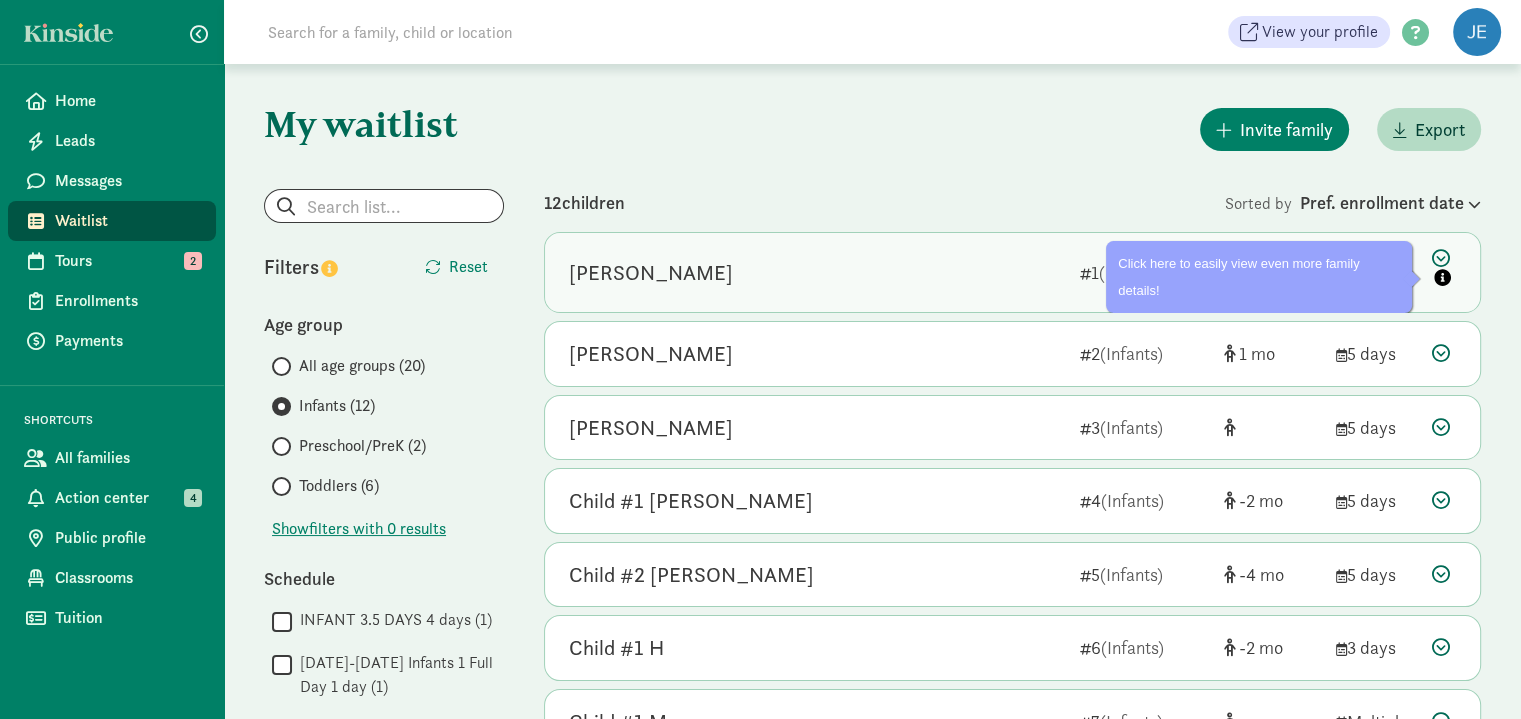 click at bounding box center [1444, 270] 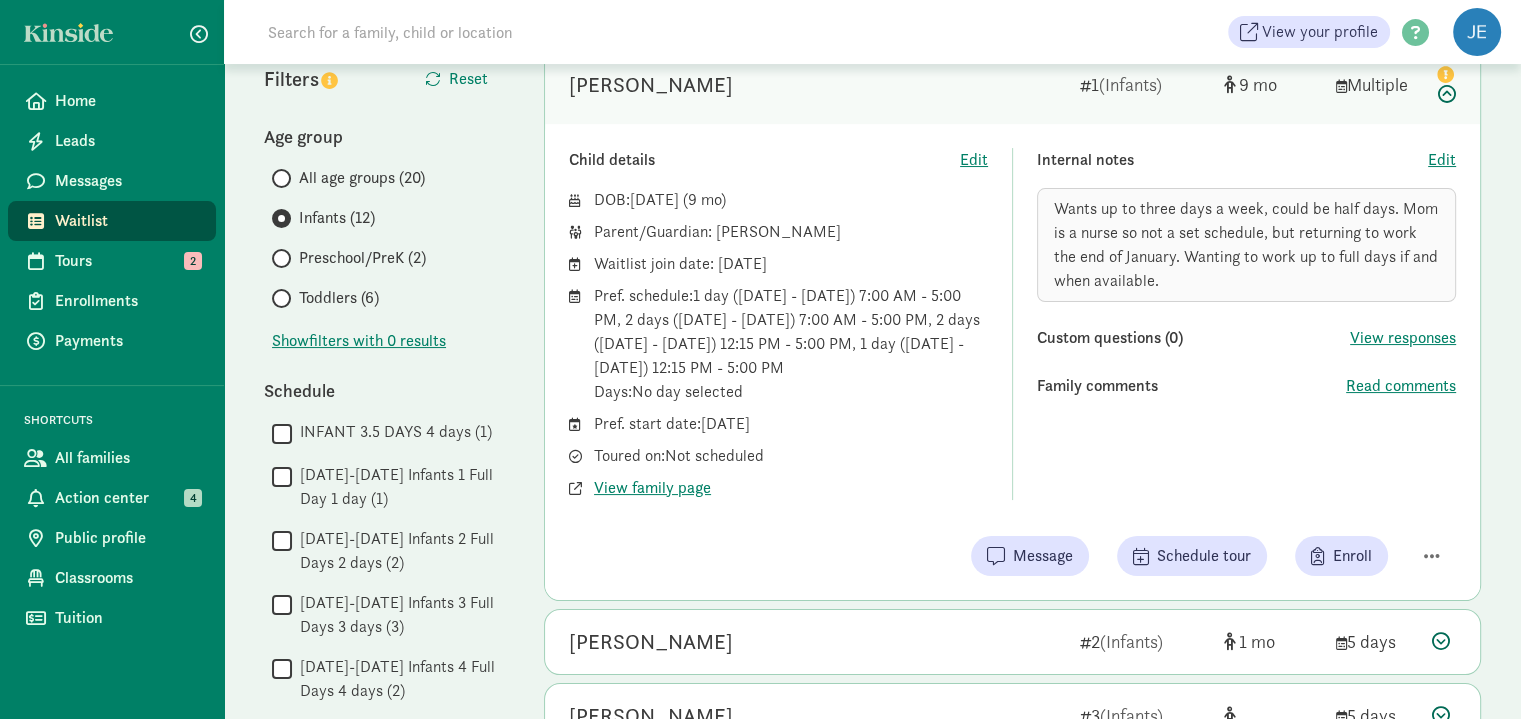 scroll, scrollTop: 200, scrollLeft: 0, axis: vertical 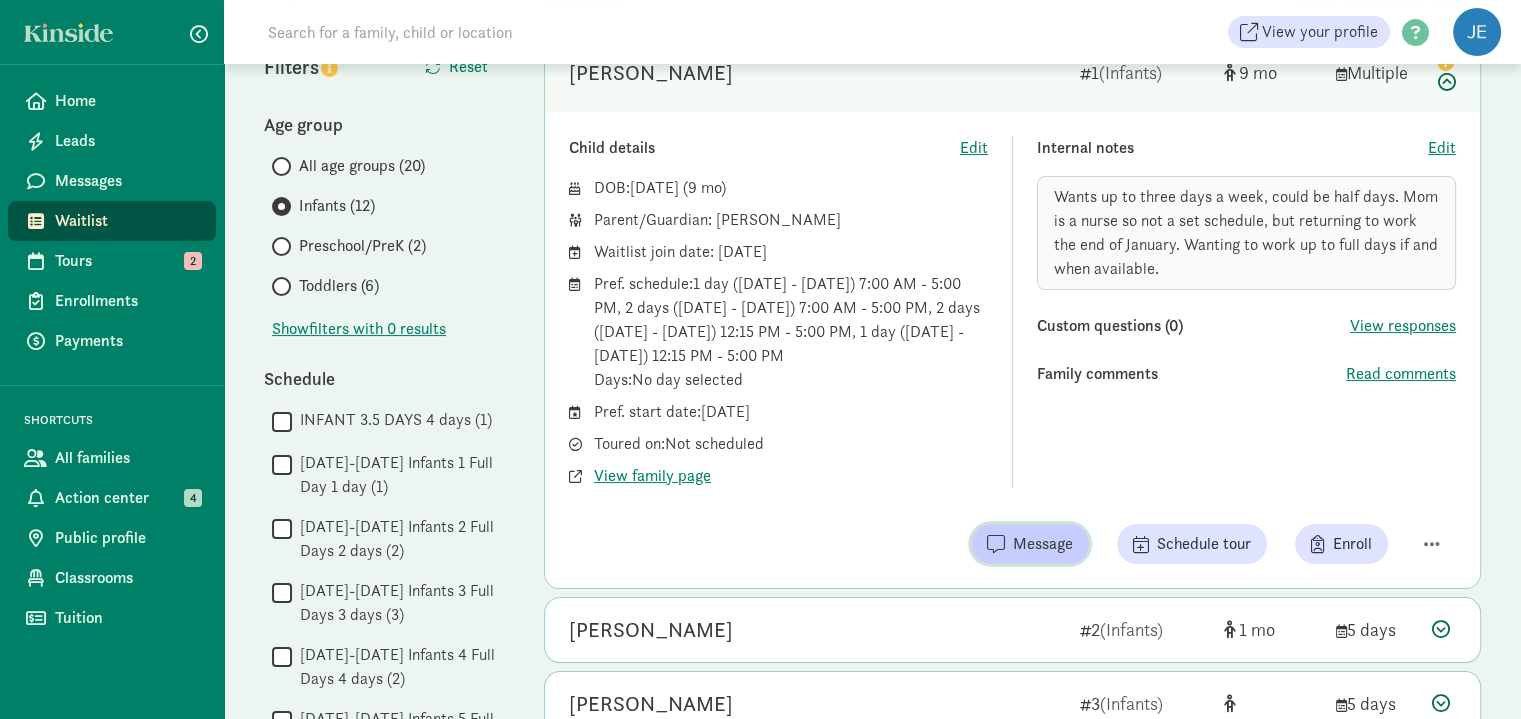 click on "Message" at bounding box center [1043, 544] 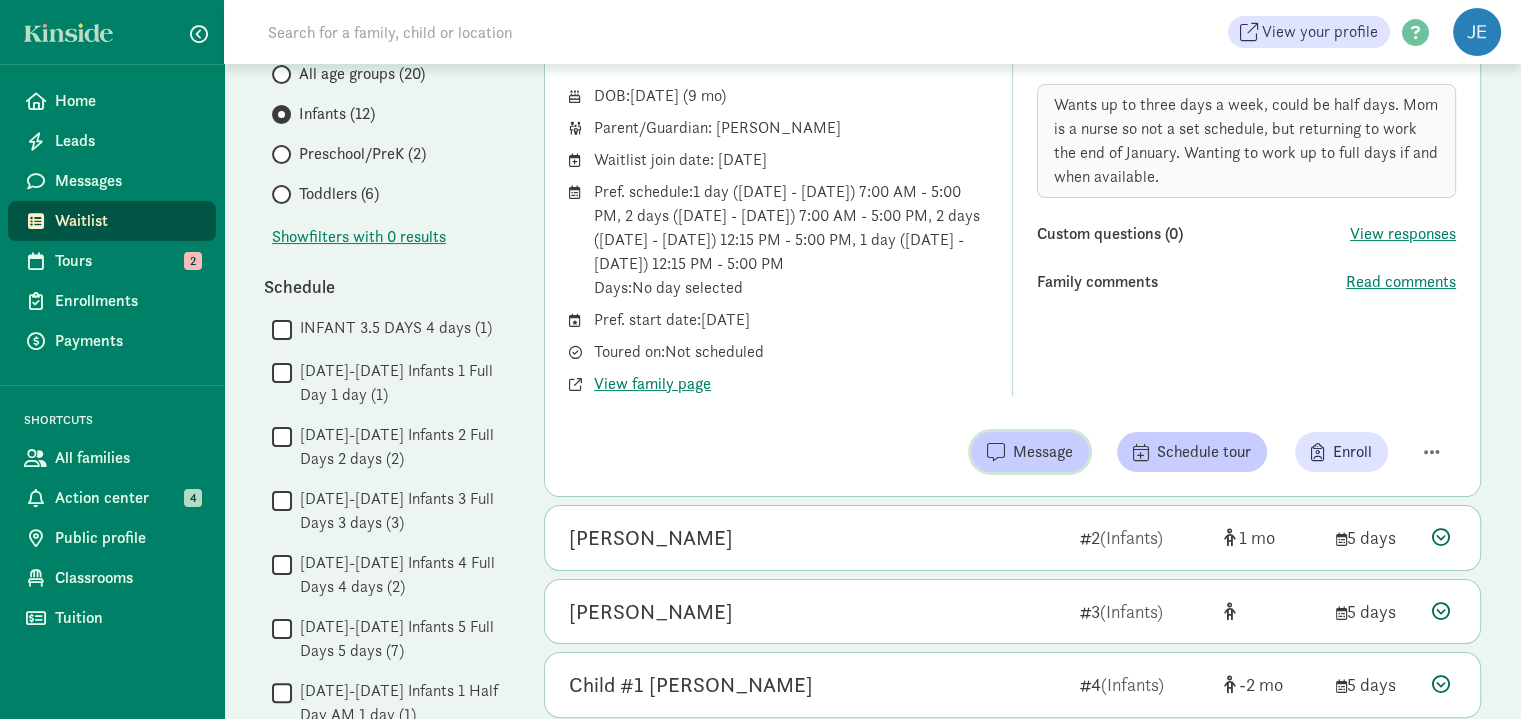 scroll, scrollTop: 300, scrollLeft: 0, axis: vertical 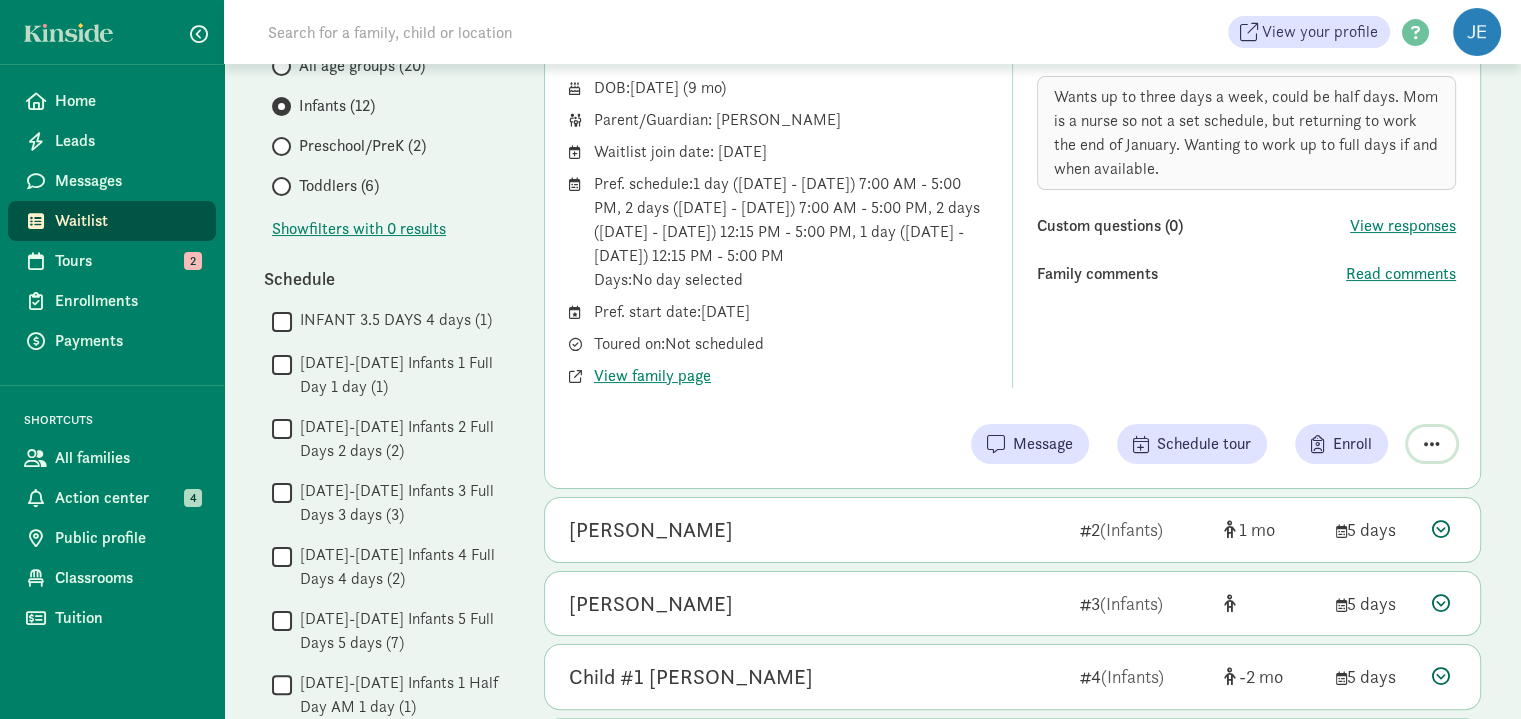 click at bounding box center [1432, 444] 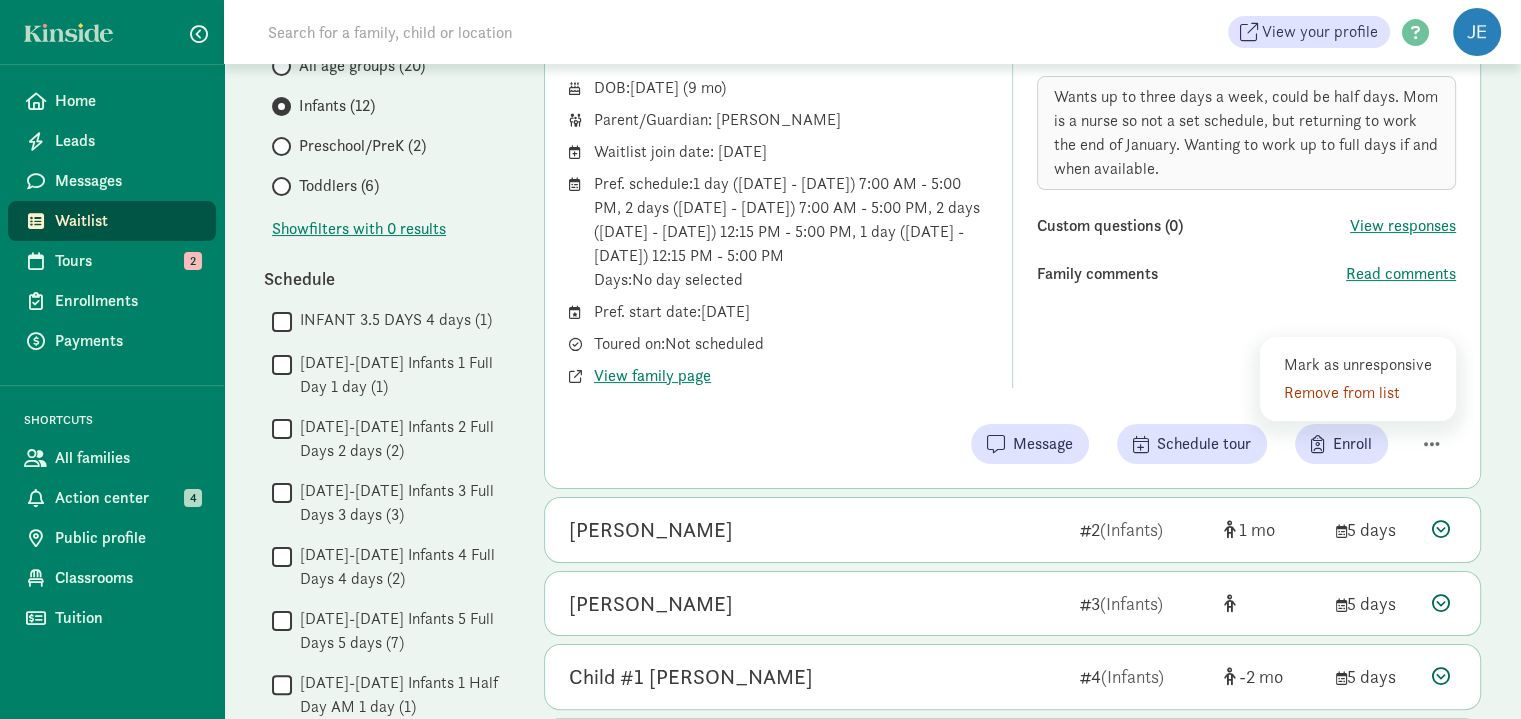 drag, startPoint x: 799, startPoint y: 311, endPoint x: 848, endPoint y: 367, distance: 74.41102 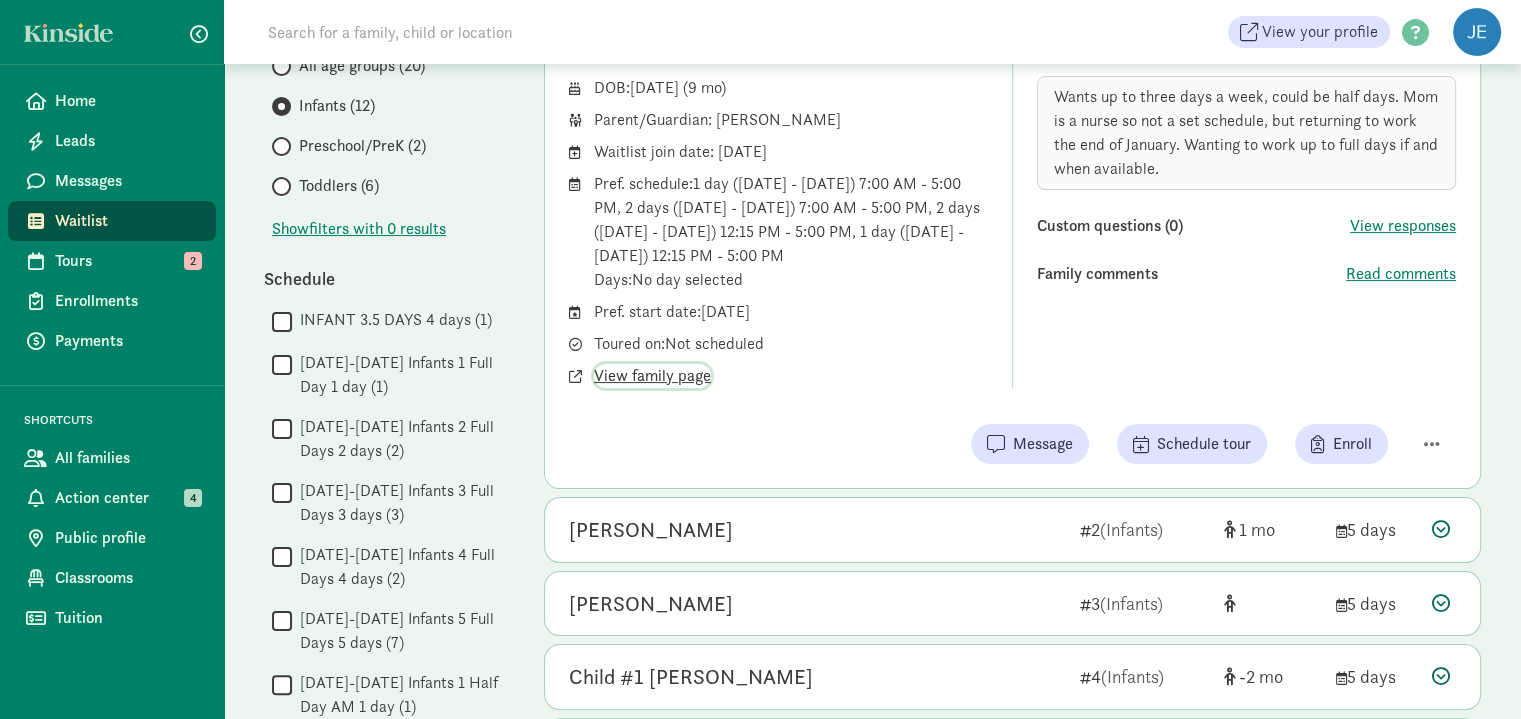 click on "View family page" at bounding box center [652, 376] 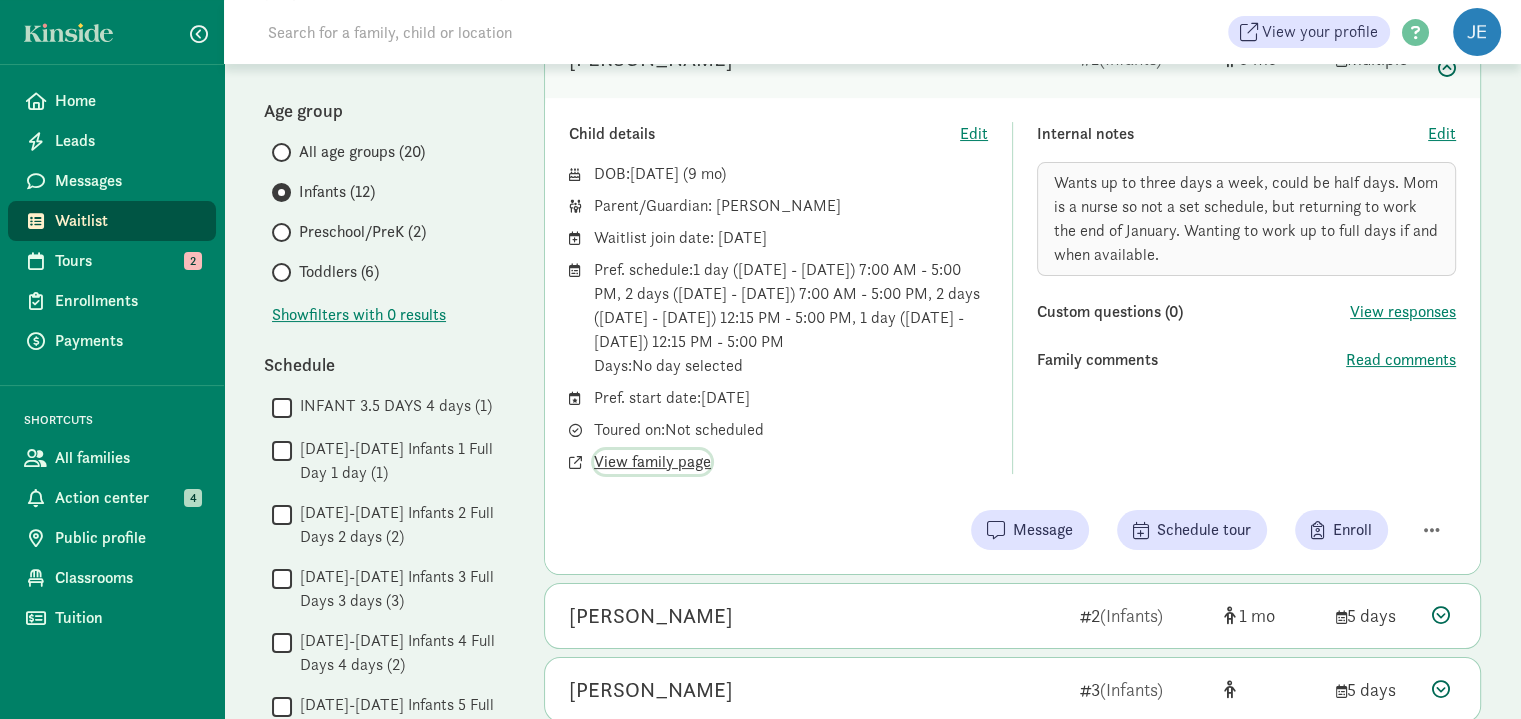 scroll, scrollTop: 100, scrollLeft: 0, axis: vertical 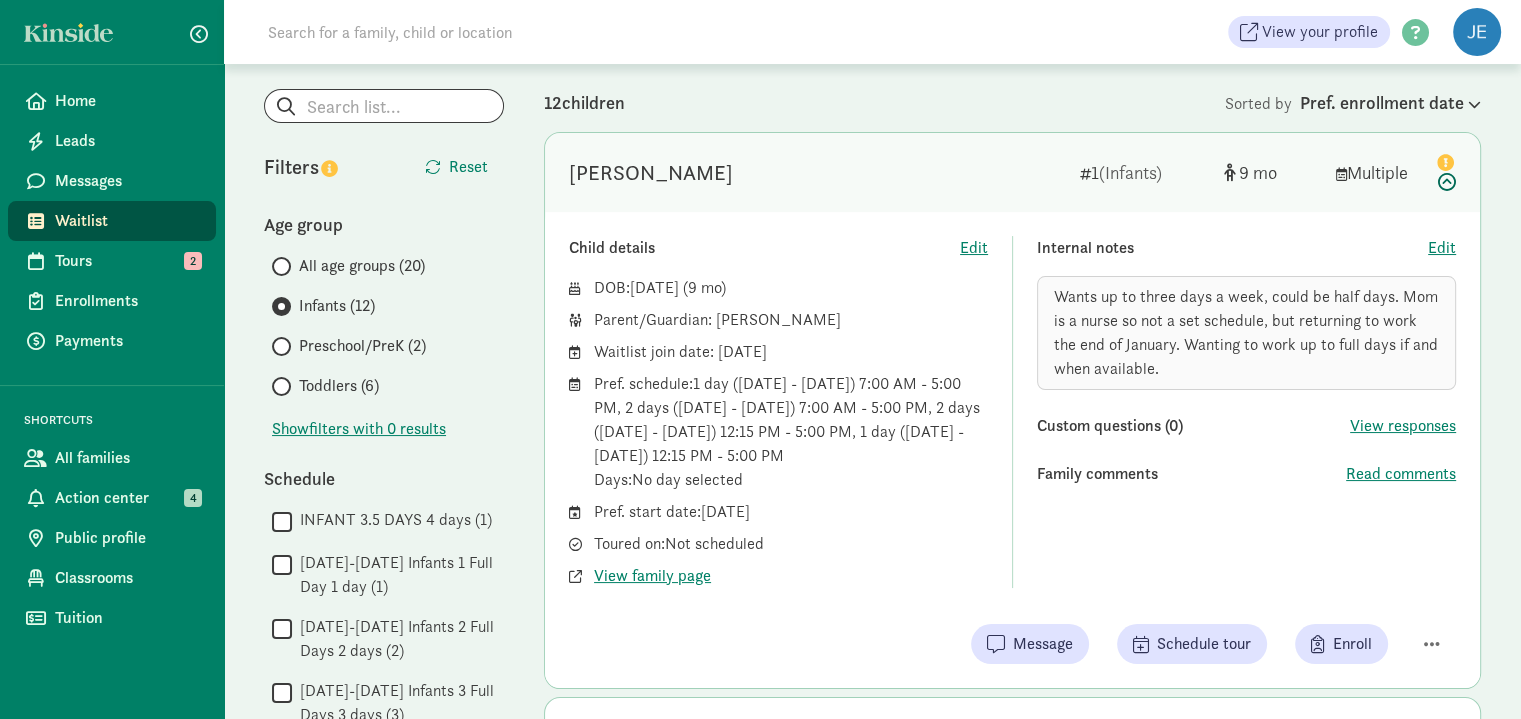 click at bounding box center (1444, 170) 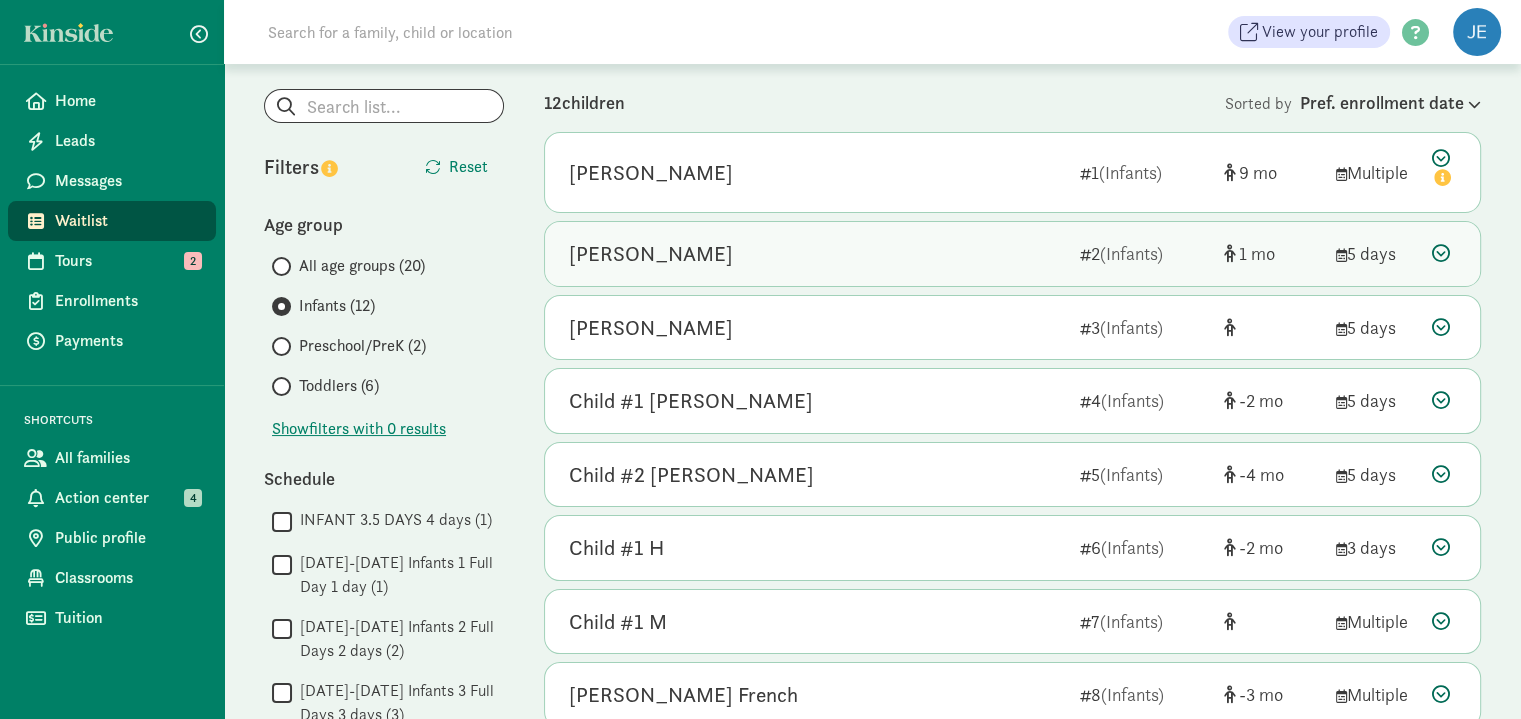 click at bounding box center [1441, 253] 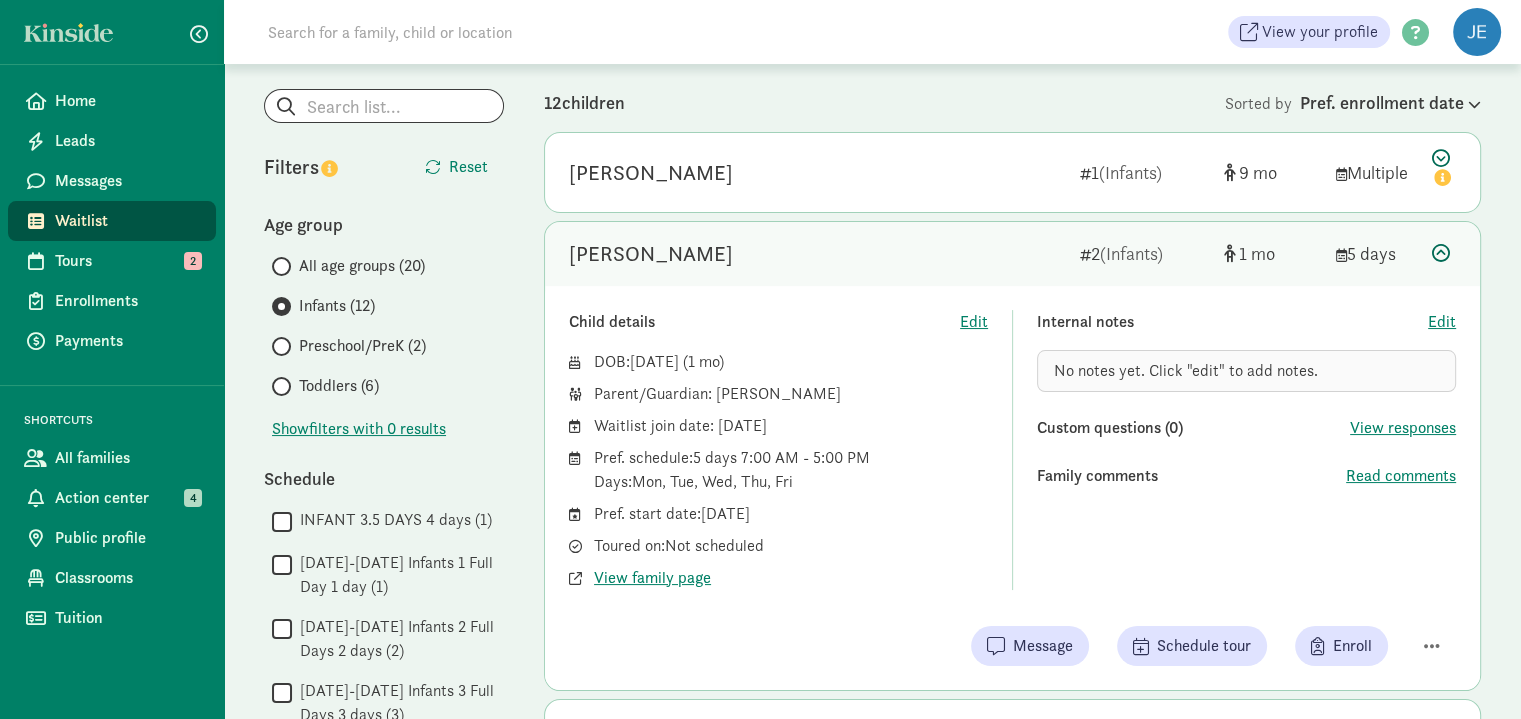 click at bounding box center (1441, 253) 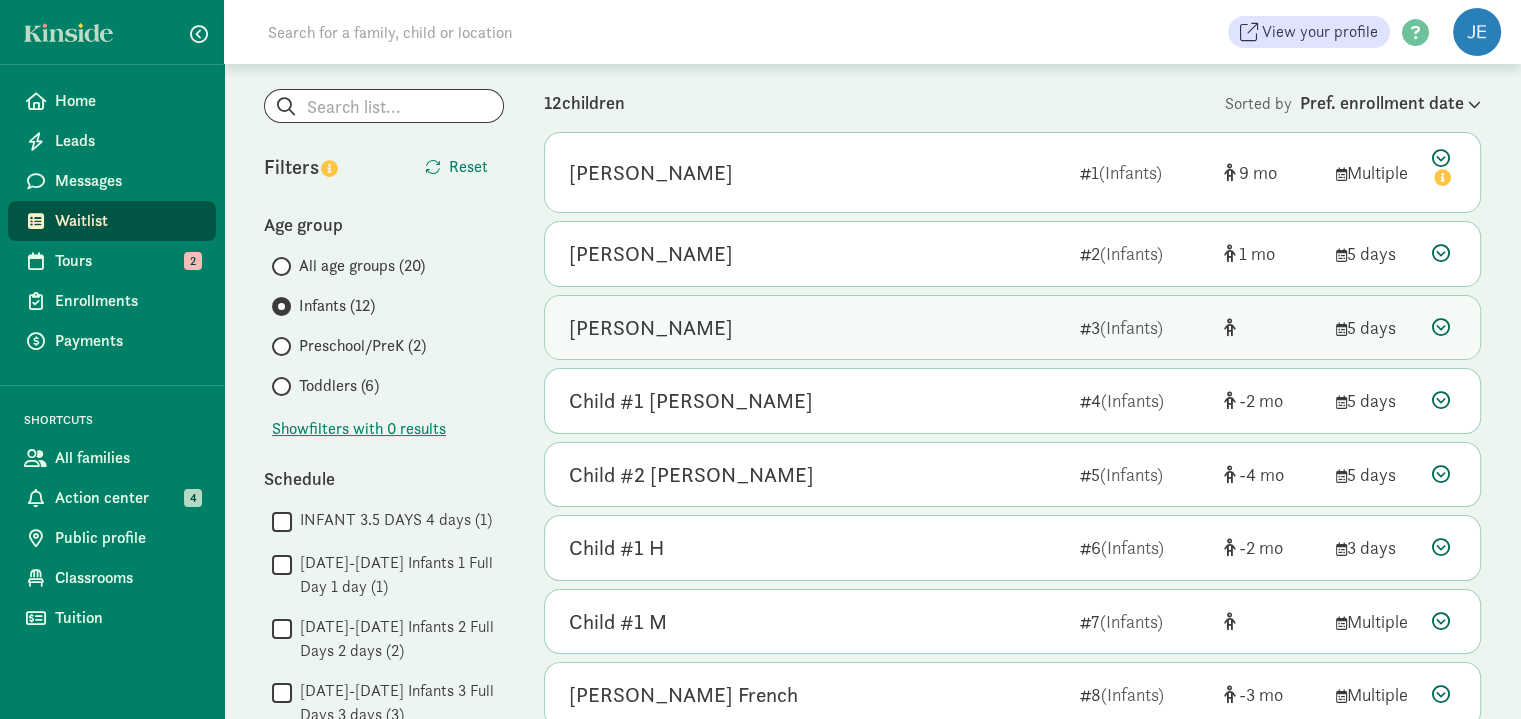 click at bounding box center (1441, 327) 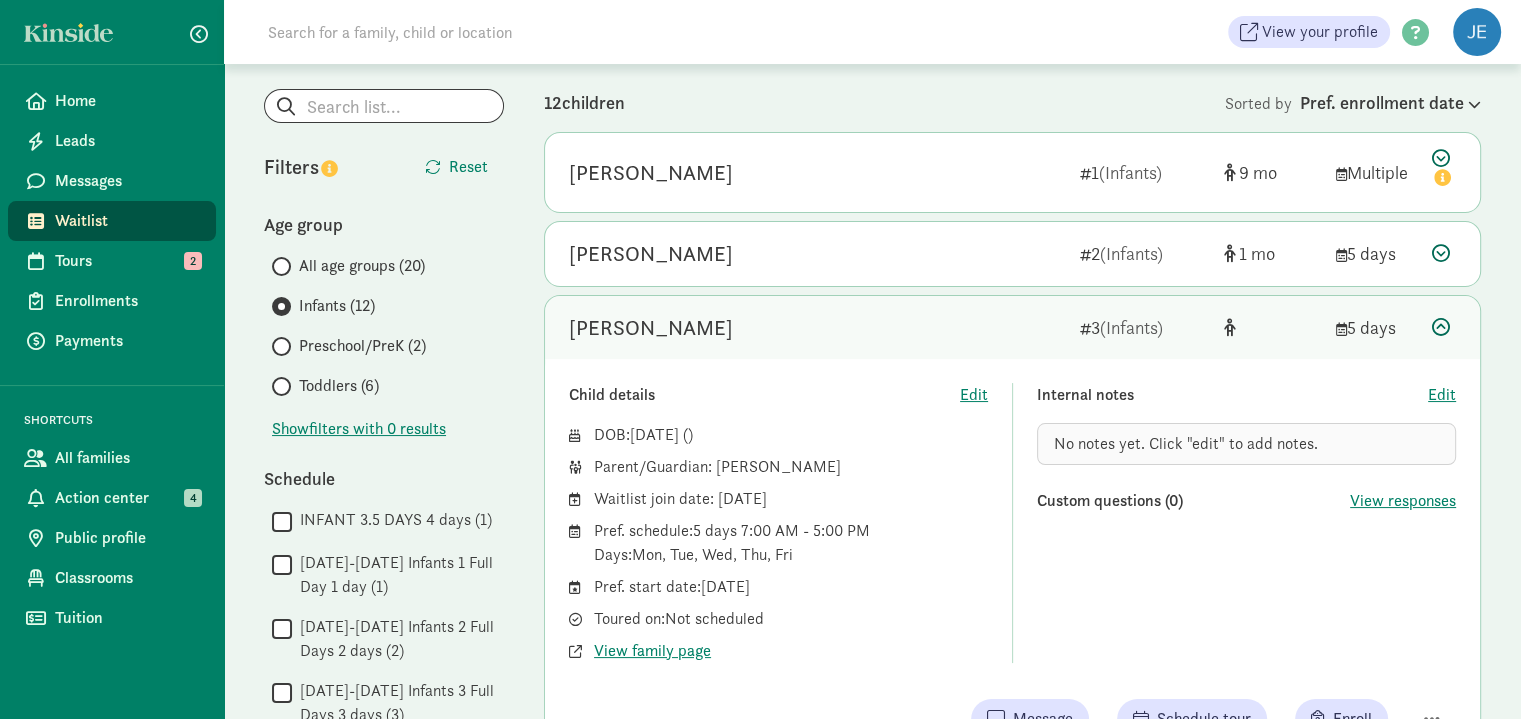 click at bounding box center (1441, 327) 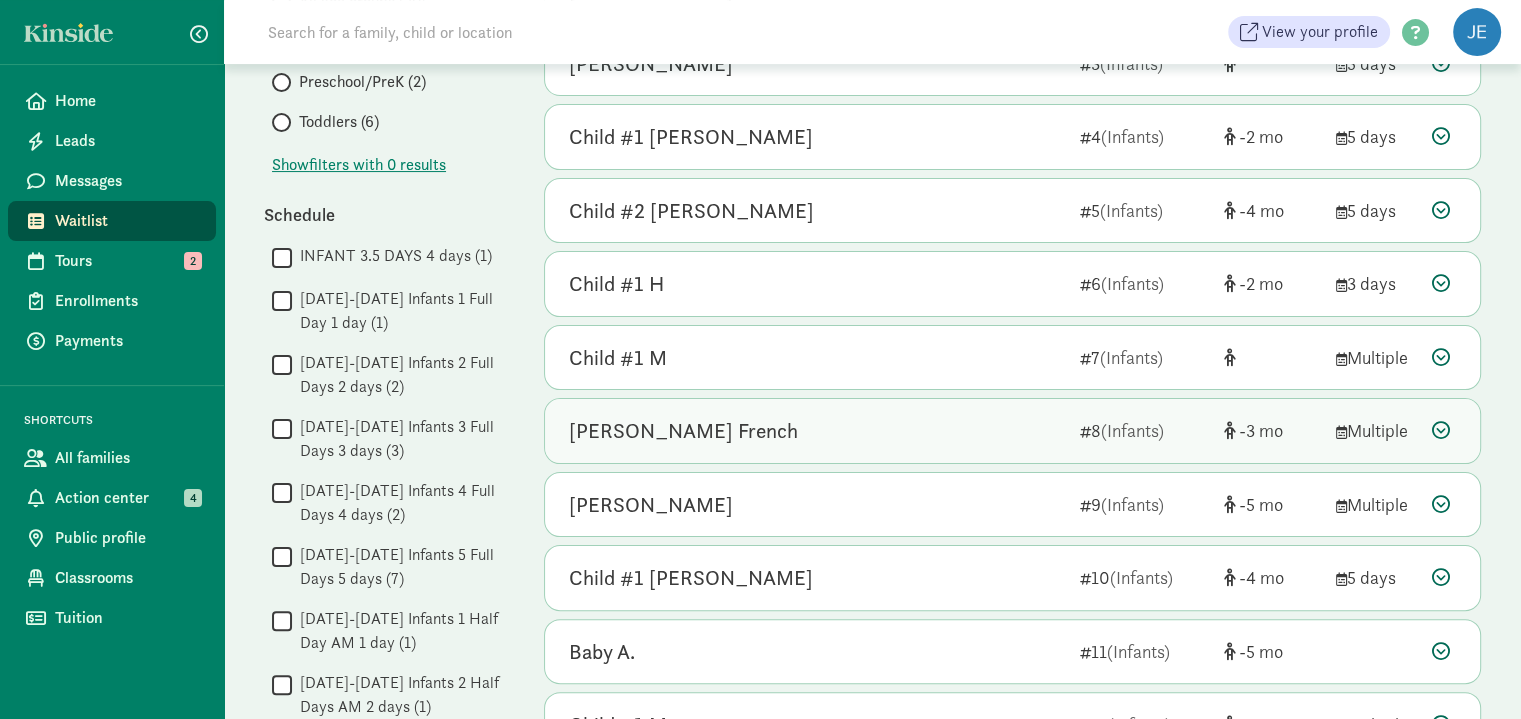 scroll, scrollTop: 400, scrollLeft: 0, axis: vertical 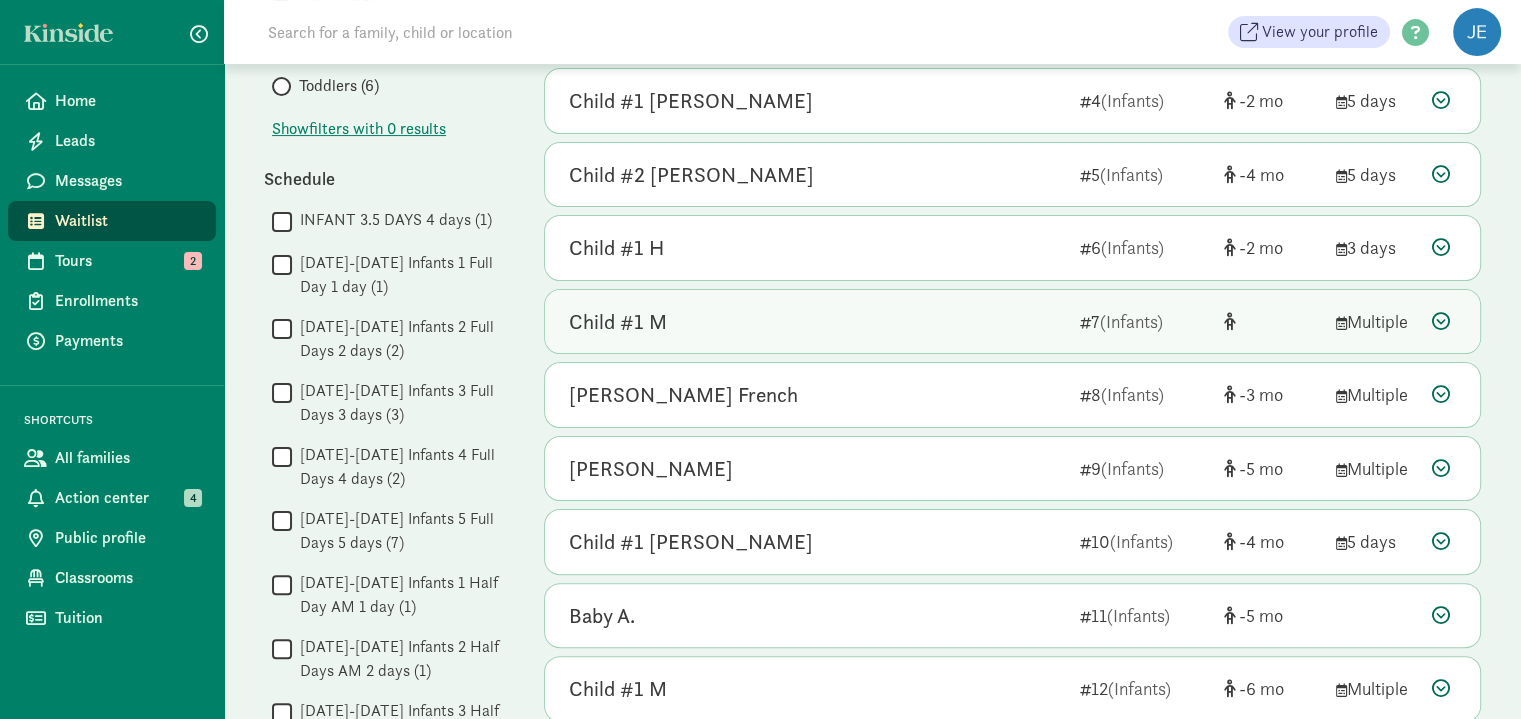 click at bounding box center (1441, 321) 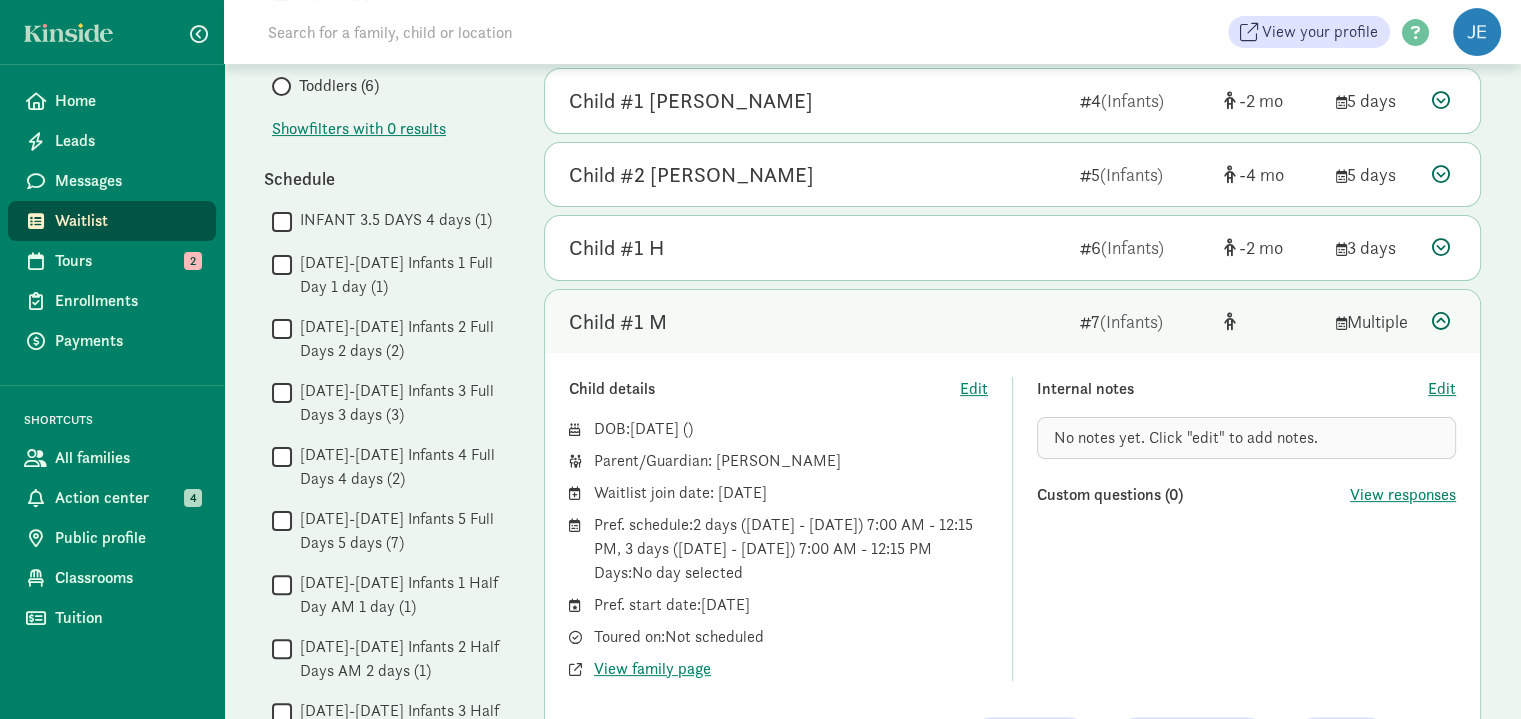 click at bounding box center (1441, 321) 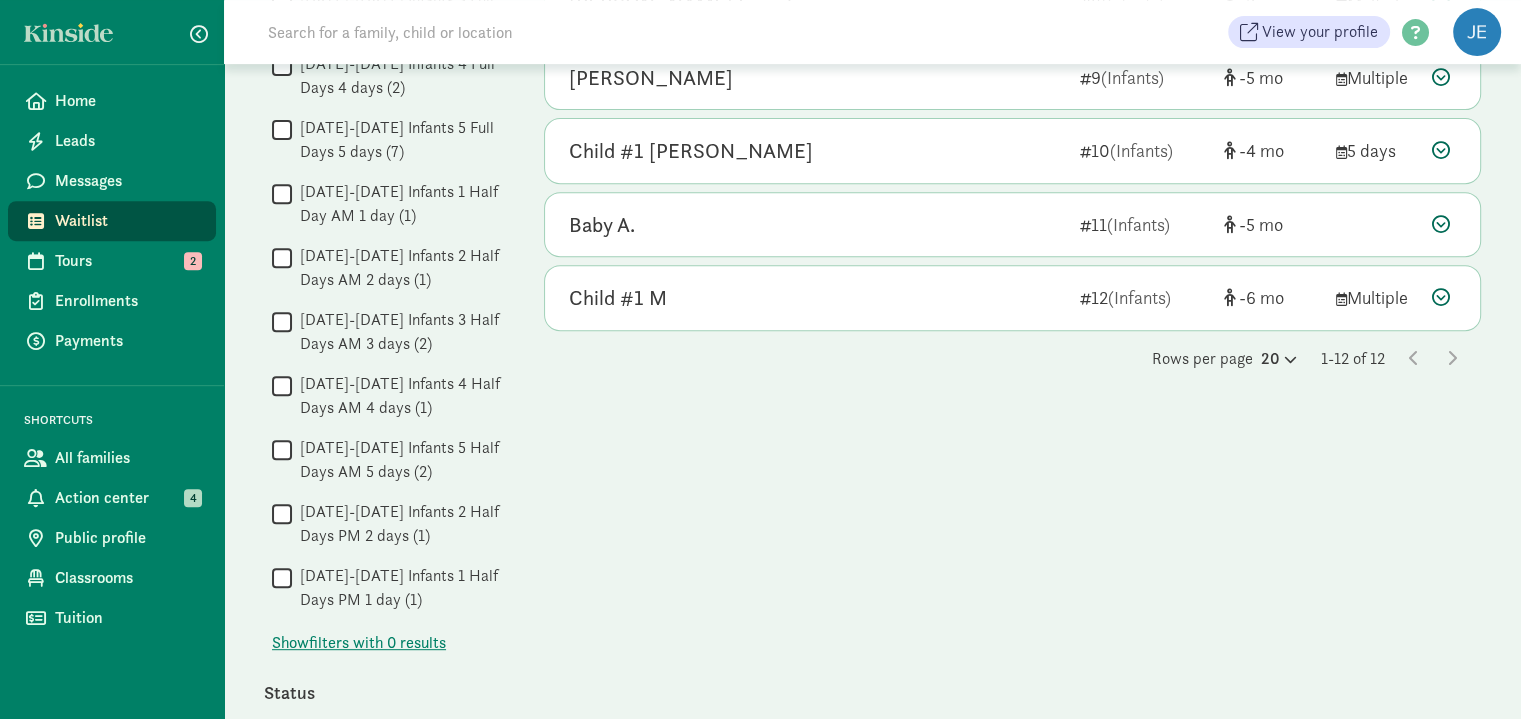 scroll, scrollTop: 800, scrollLeft: 0, axis: vertical 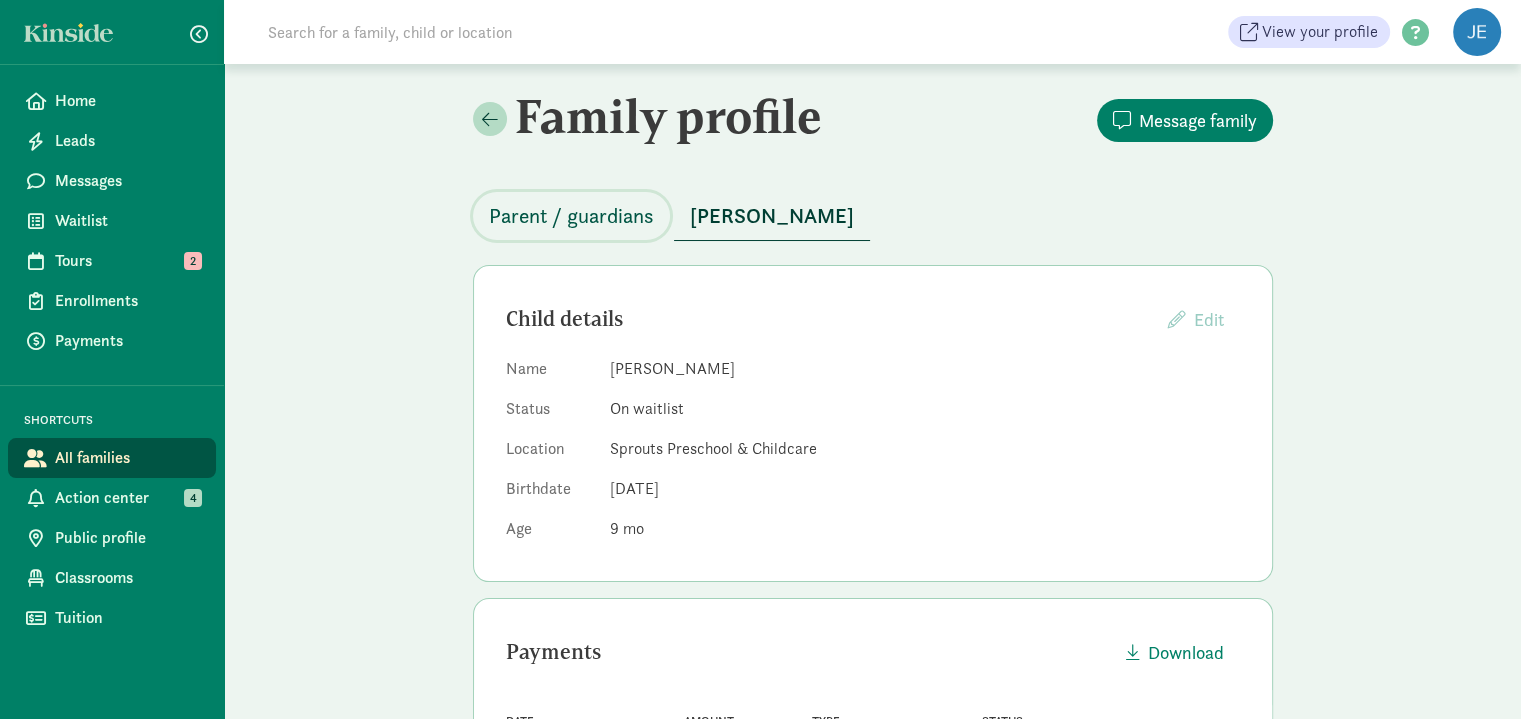 click on "Parent / guardians" at bounding box center [571, 216] 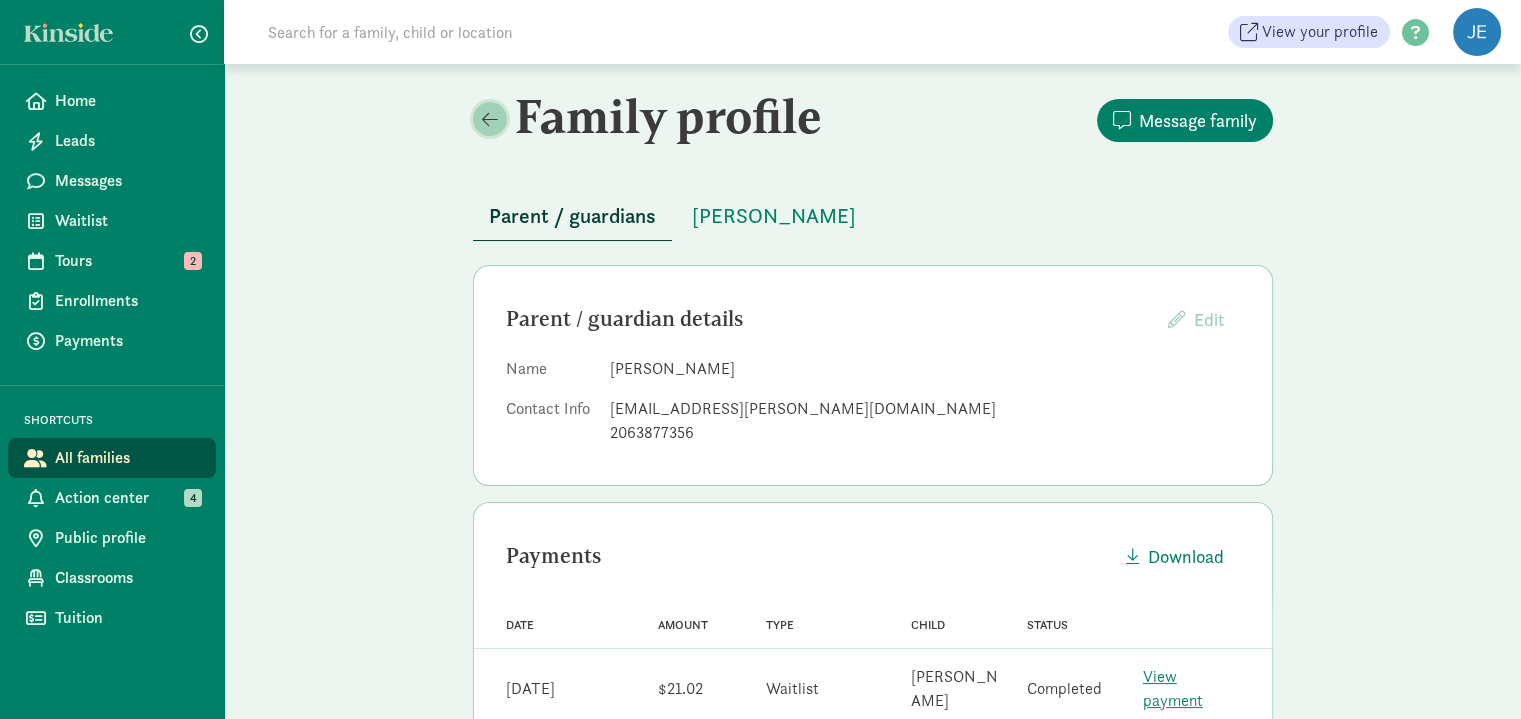 click at bounding box center [490, 119] 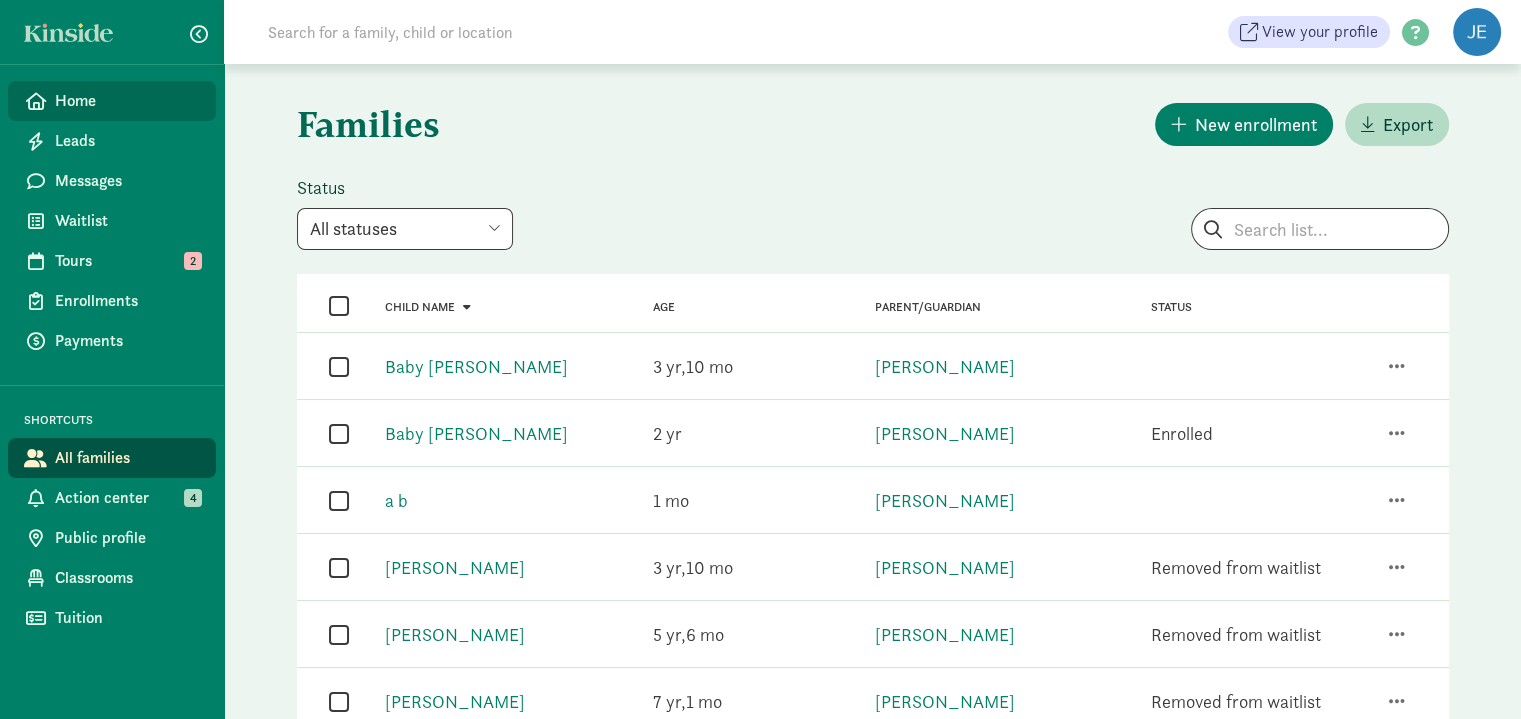 drag, startPoint x: 101, startPoint y: 113, endPoint x: 128, endPoint y: 115, distance: 27.073973 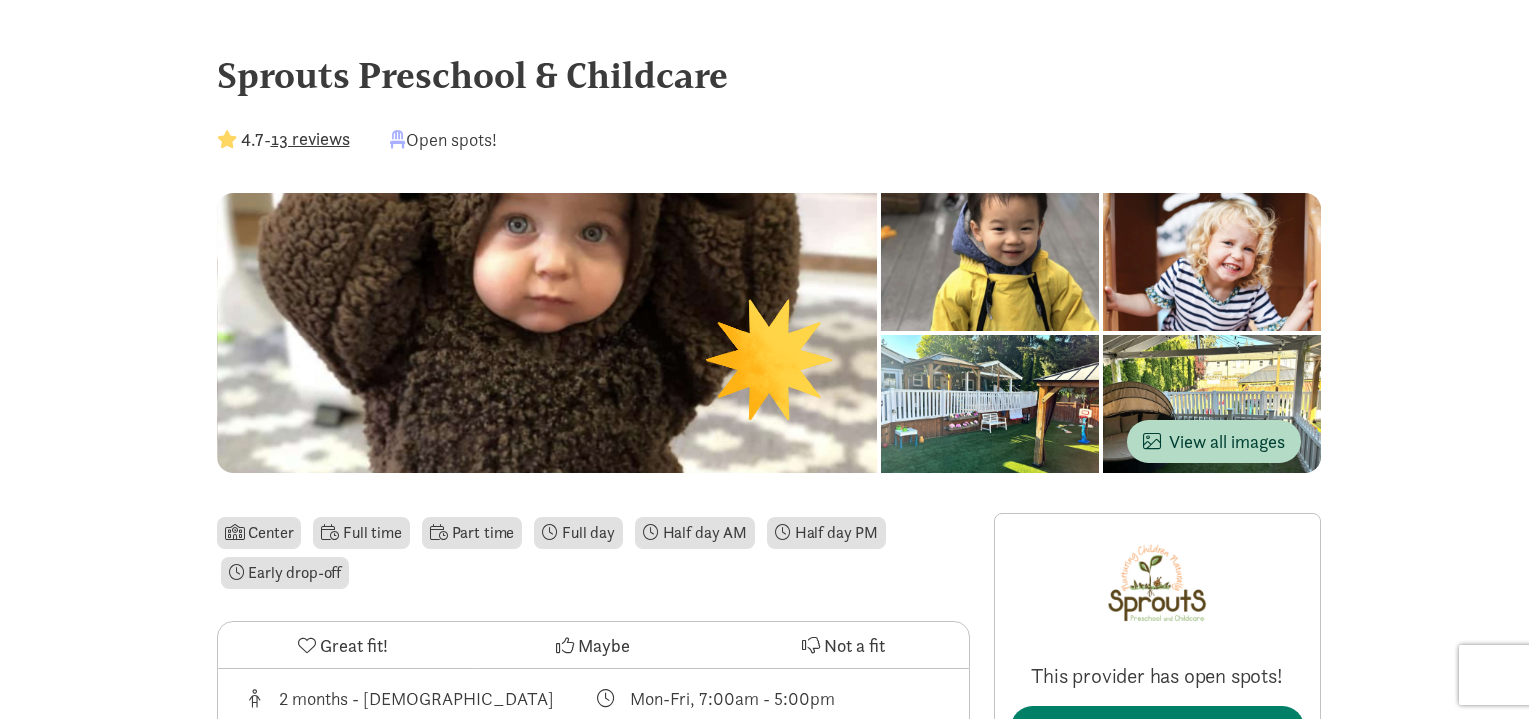 scroll, scrollTop: 0, scrollLeft: 0, axis: both 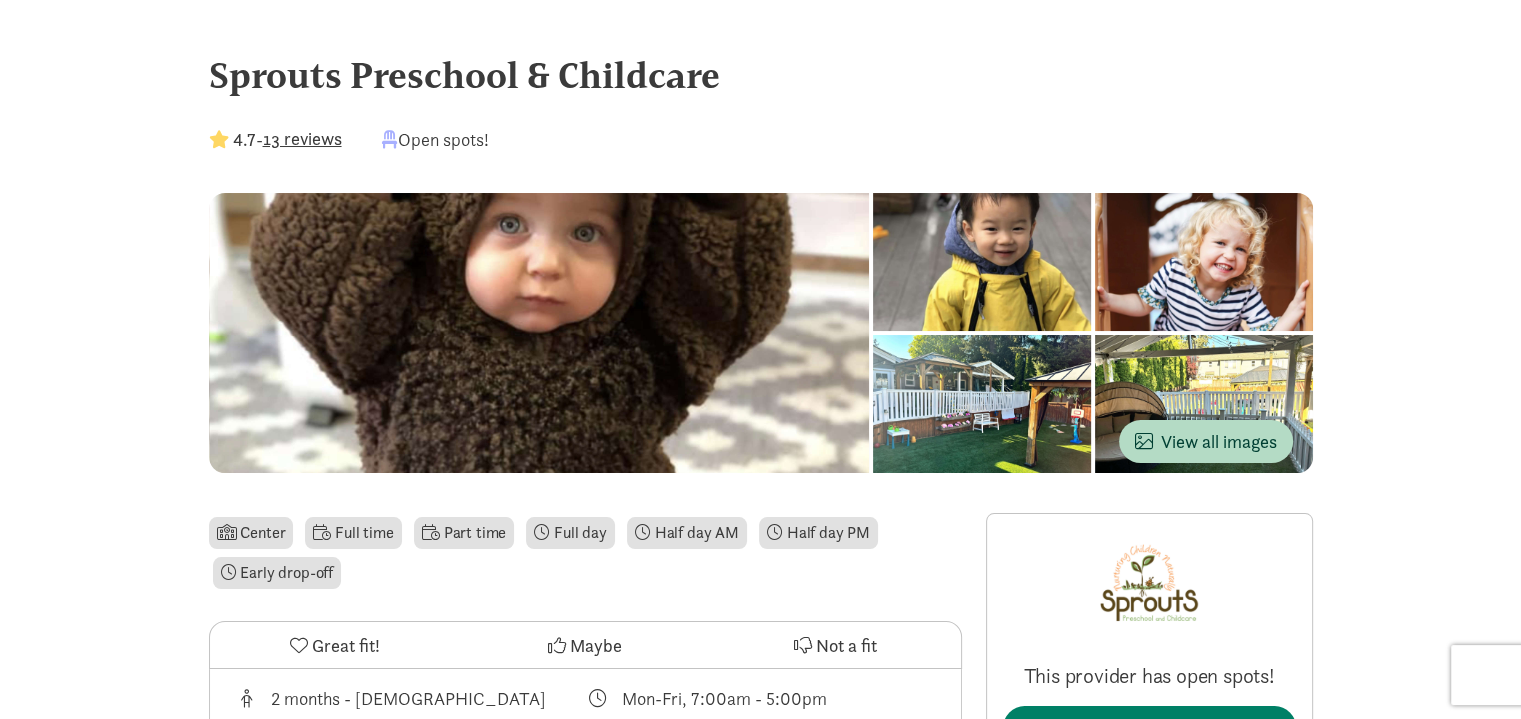 click on "13 reviews" at bounding box center [302, 138] 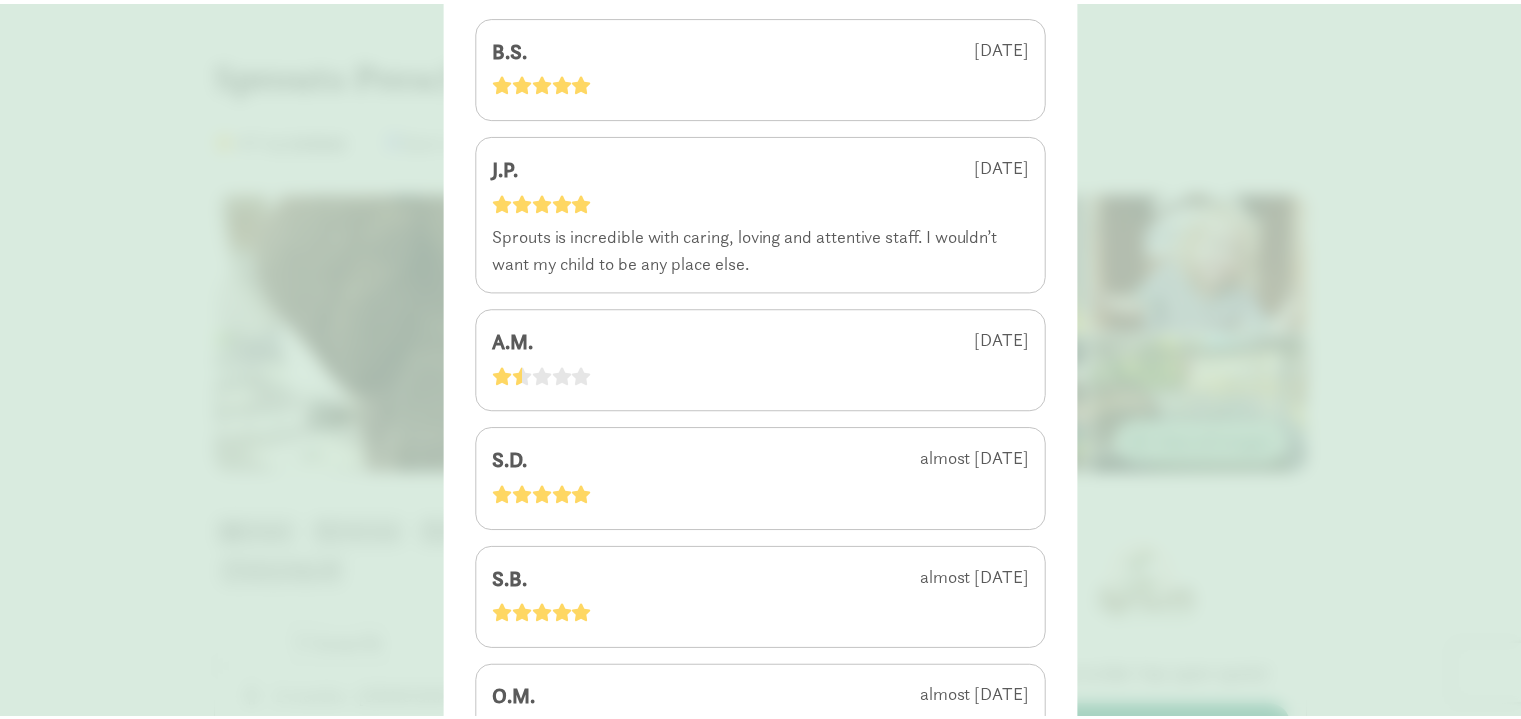 scroll, scrollTop: 0, scrollLeft: 0, axis: both 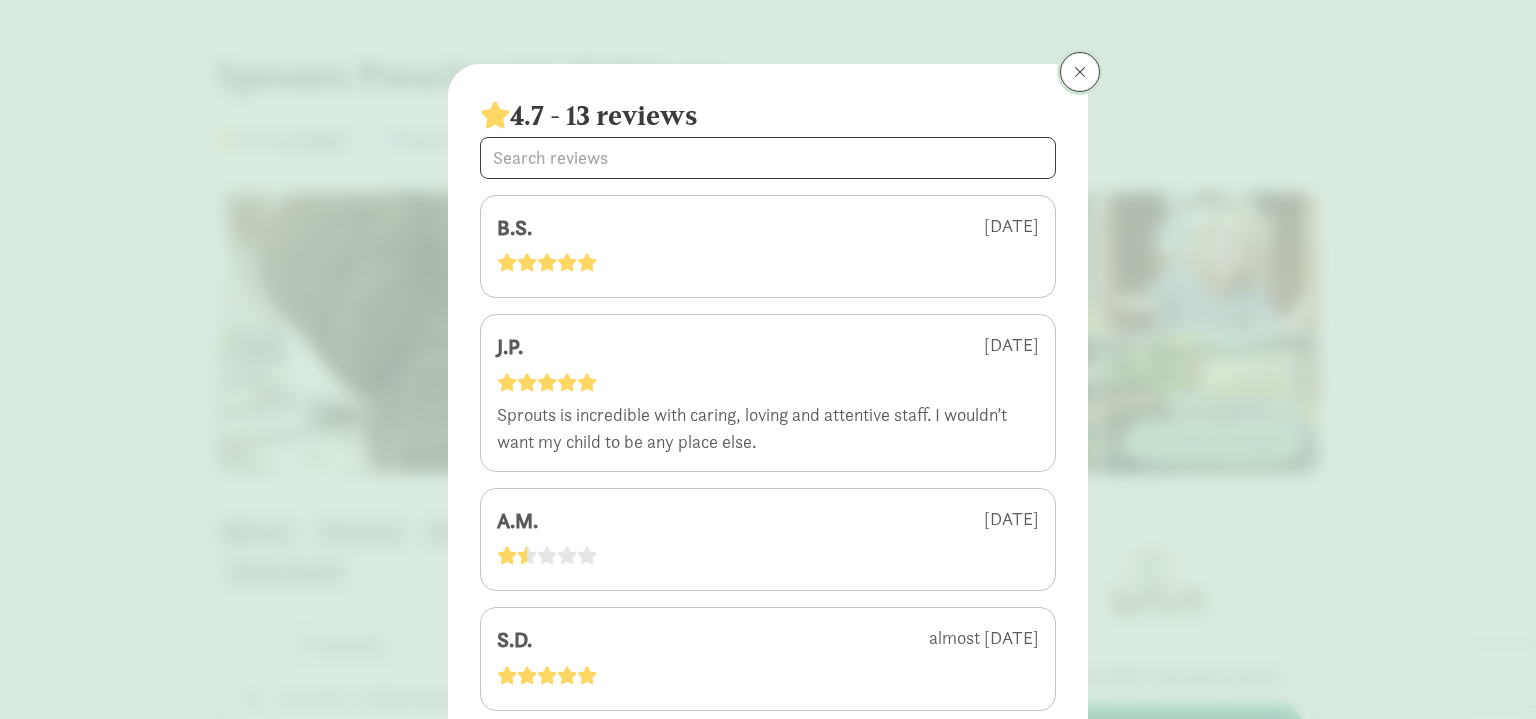 click at bounding box center (1080, 72) 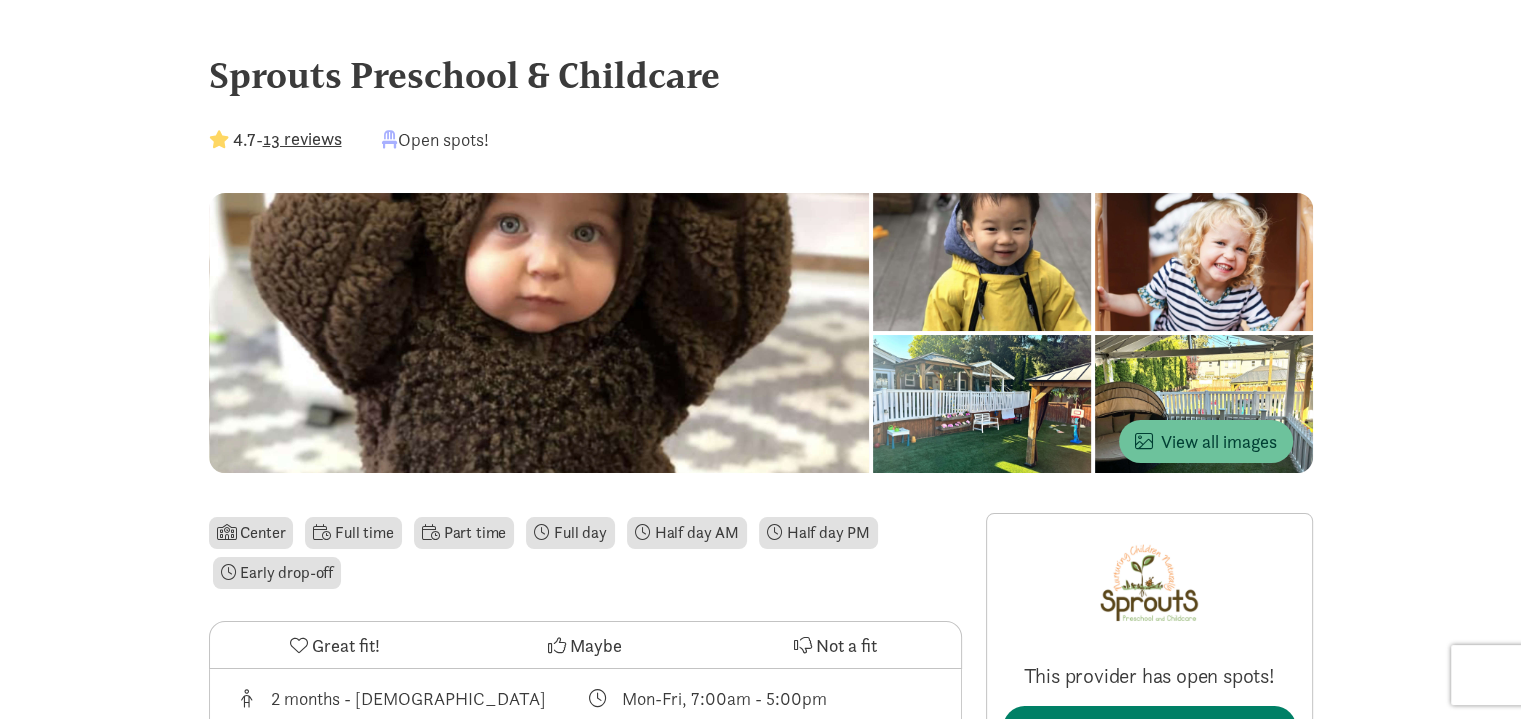 click on "View all images" at bounding box center (1206, 441) 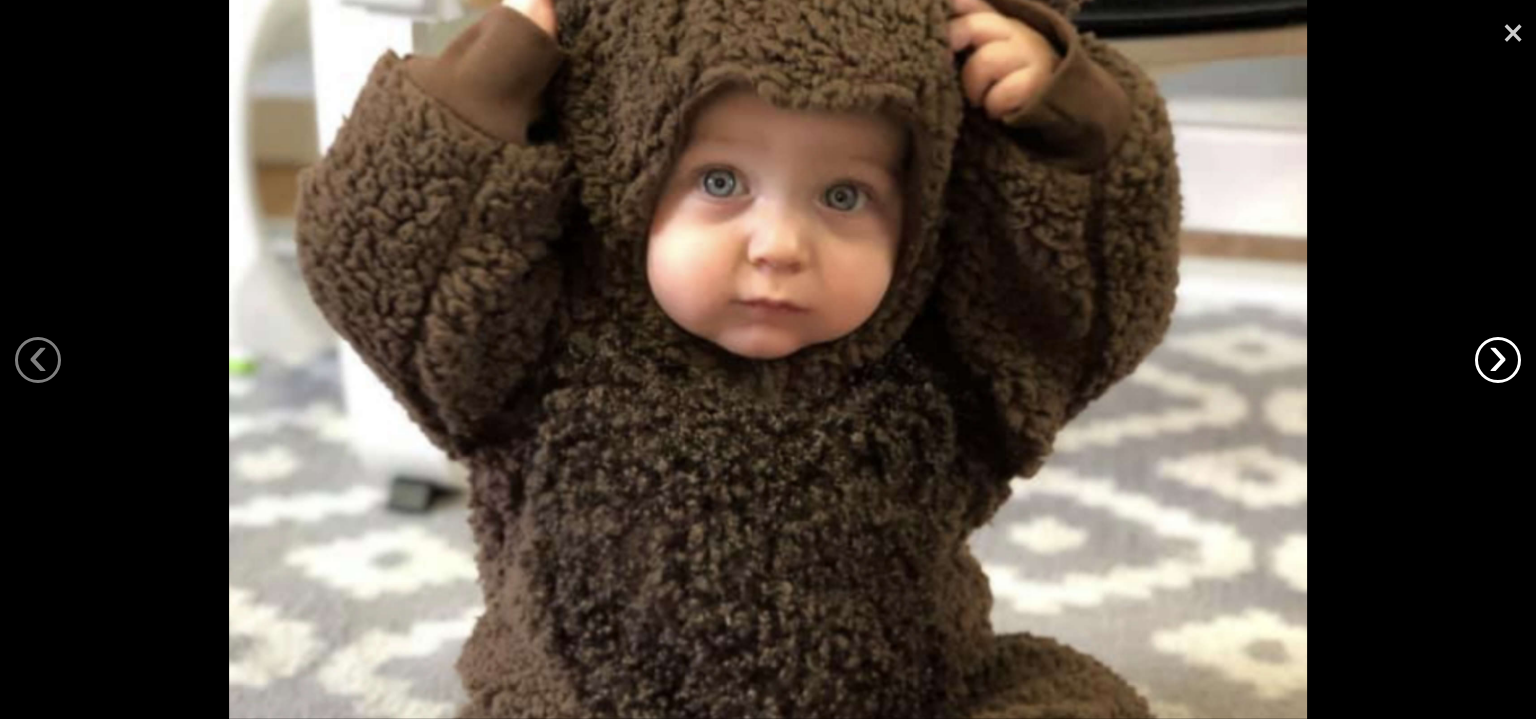 click on "›" at bounding box center (1498, 360) 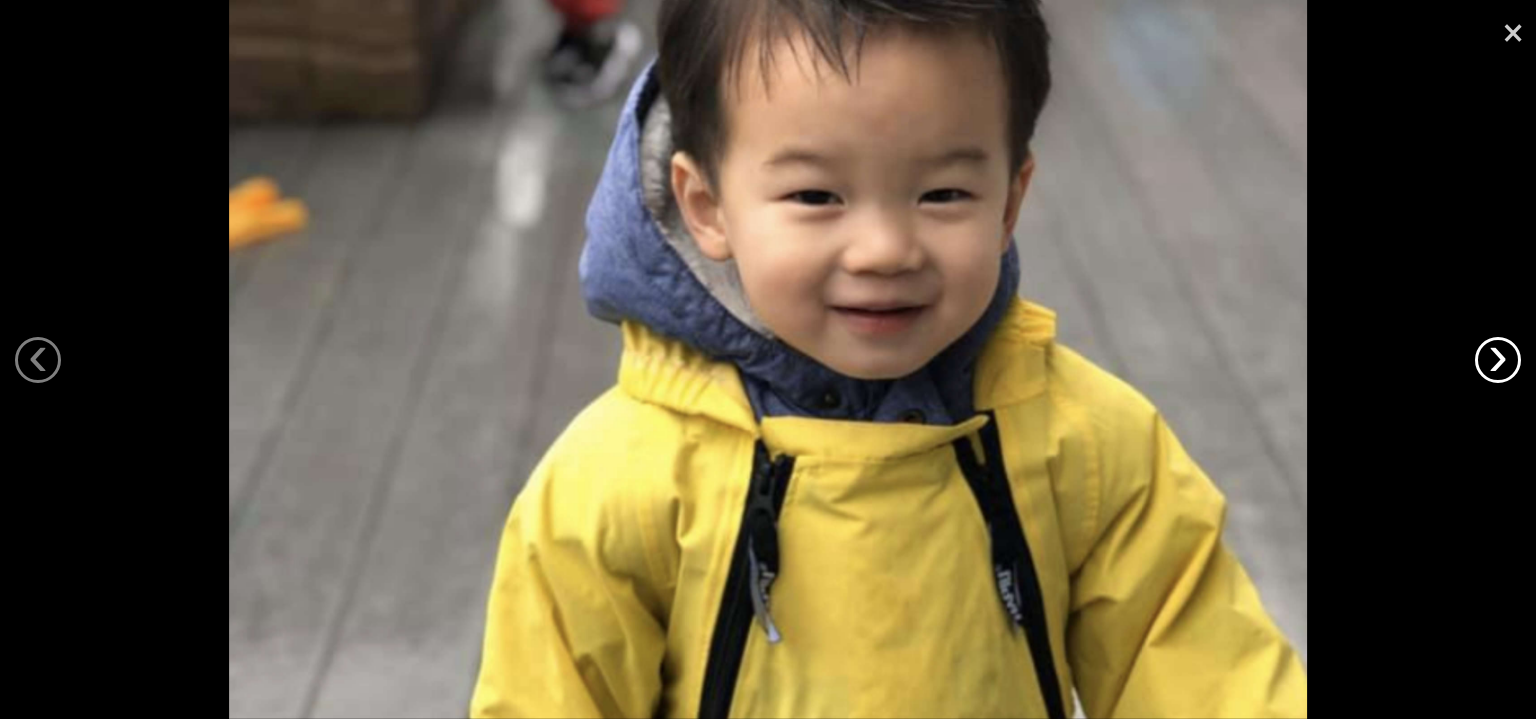 click on "›" at bounding box center (1498, 360) 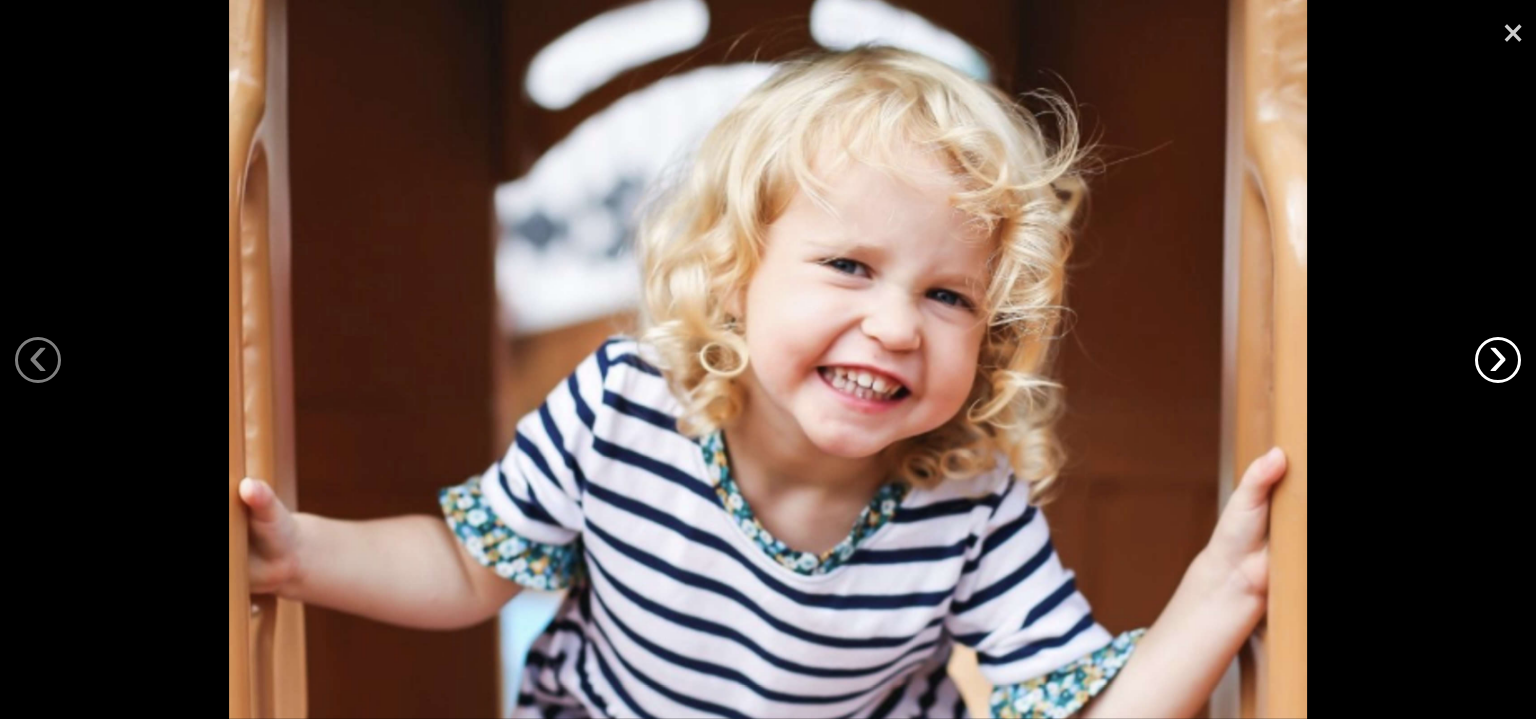 click on "›" at bounding box center [1498, 360] 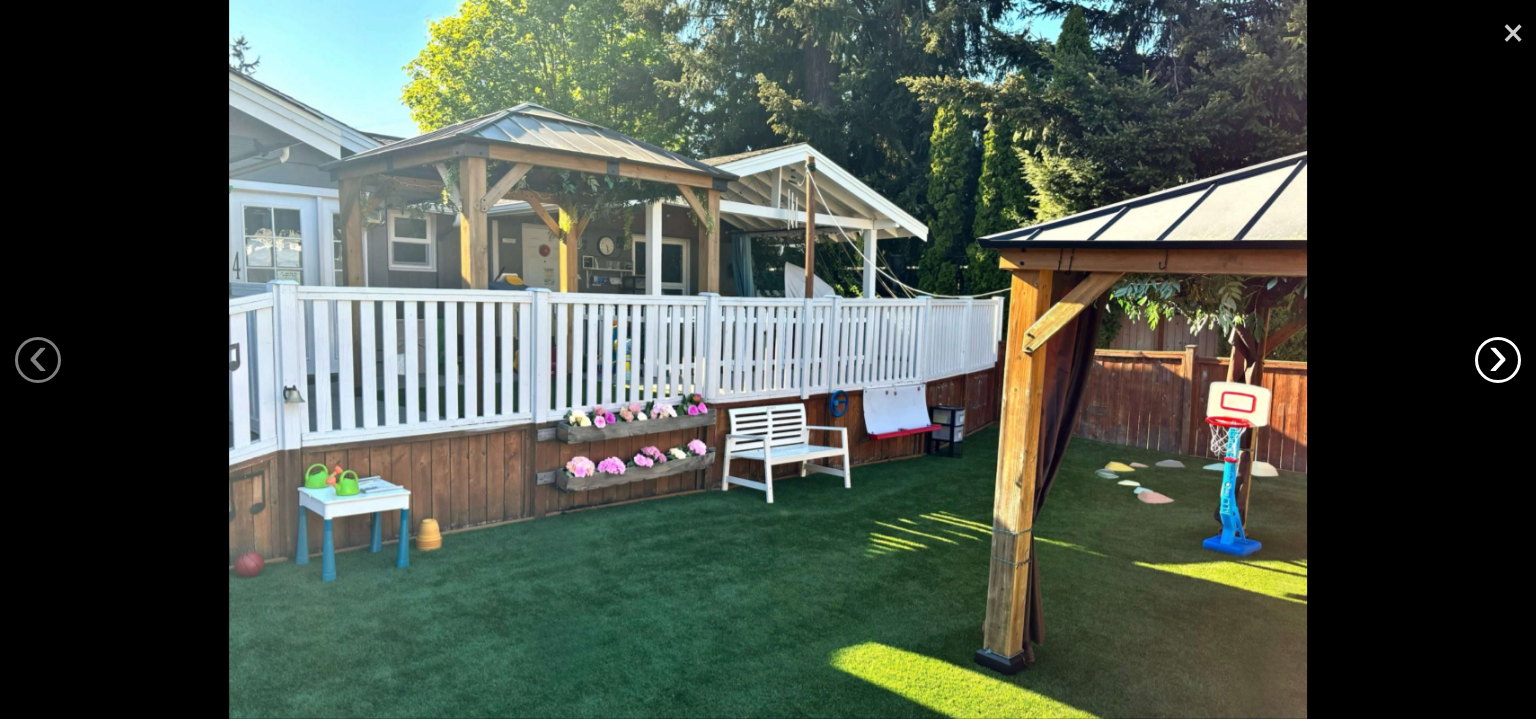 click on "›" at bounding box center [1498, 360] 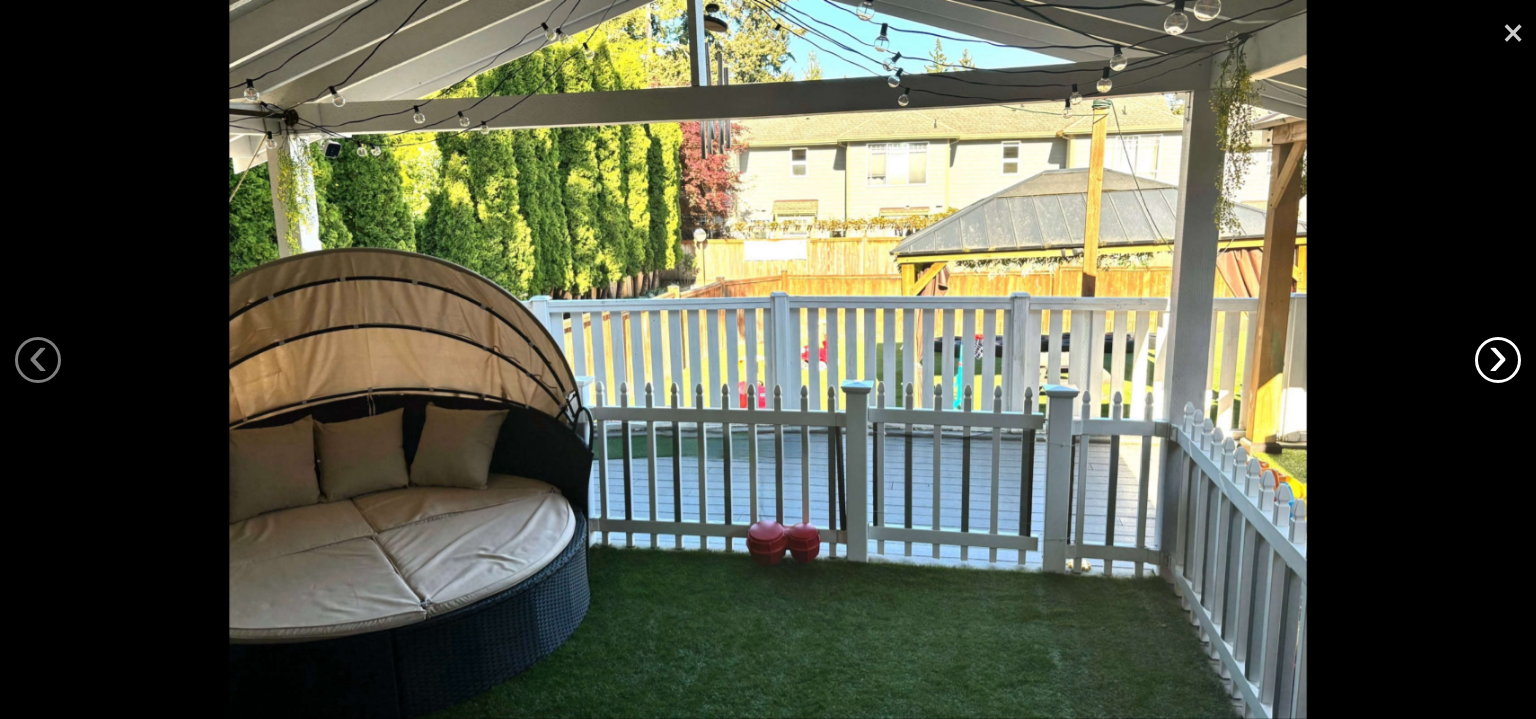 click on "›" at bounding box center [1498, 360] 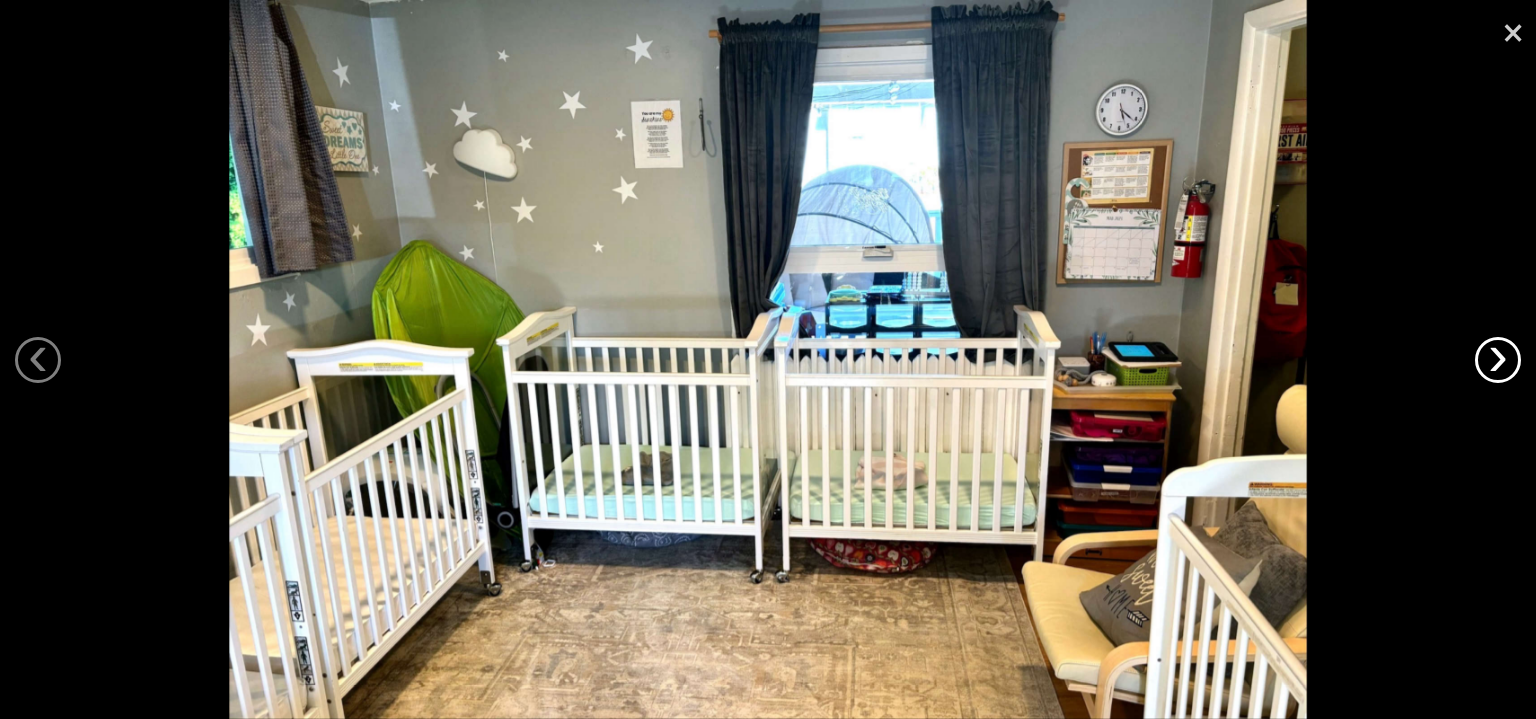 click on "›" at bounding box center (1498, 360) 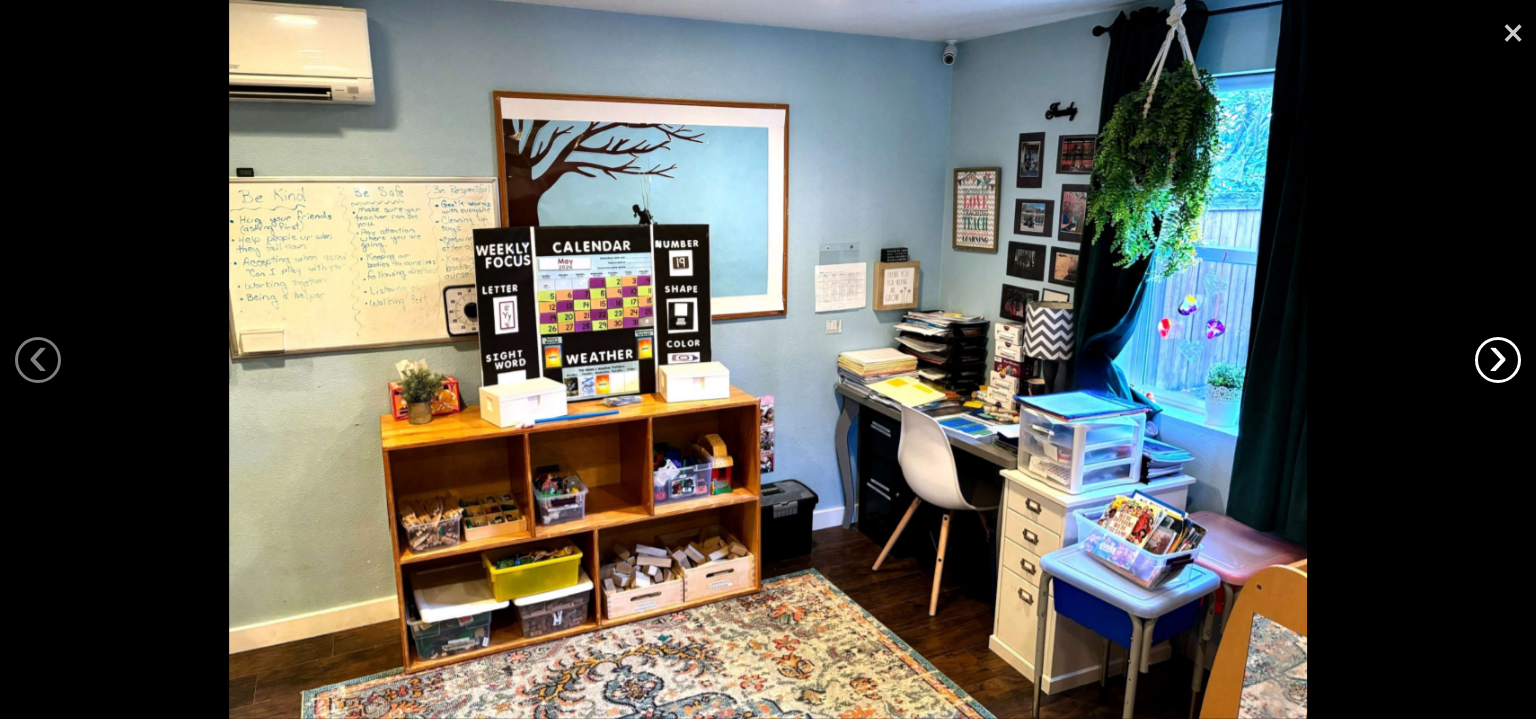 click on "›" at bounding box center (1498, 360) 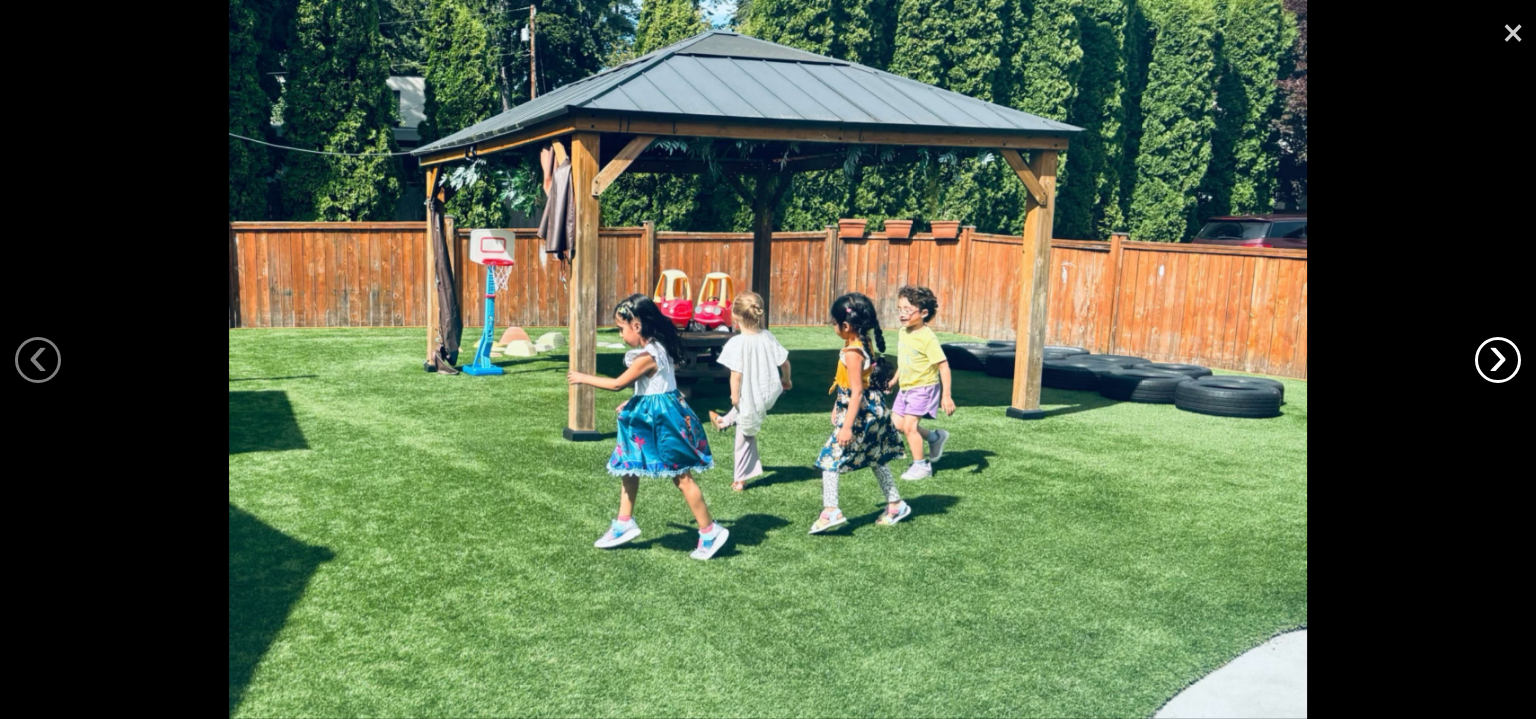 click on "›" at bounding box center (1498, 360) 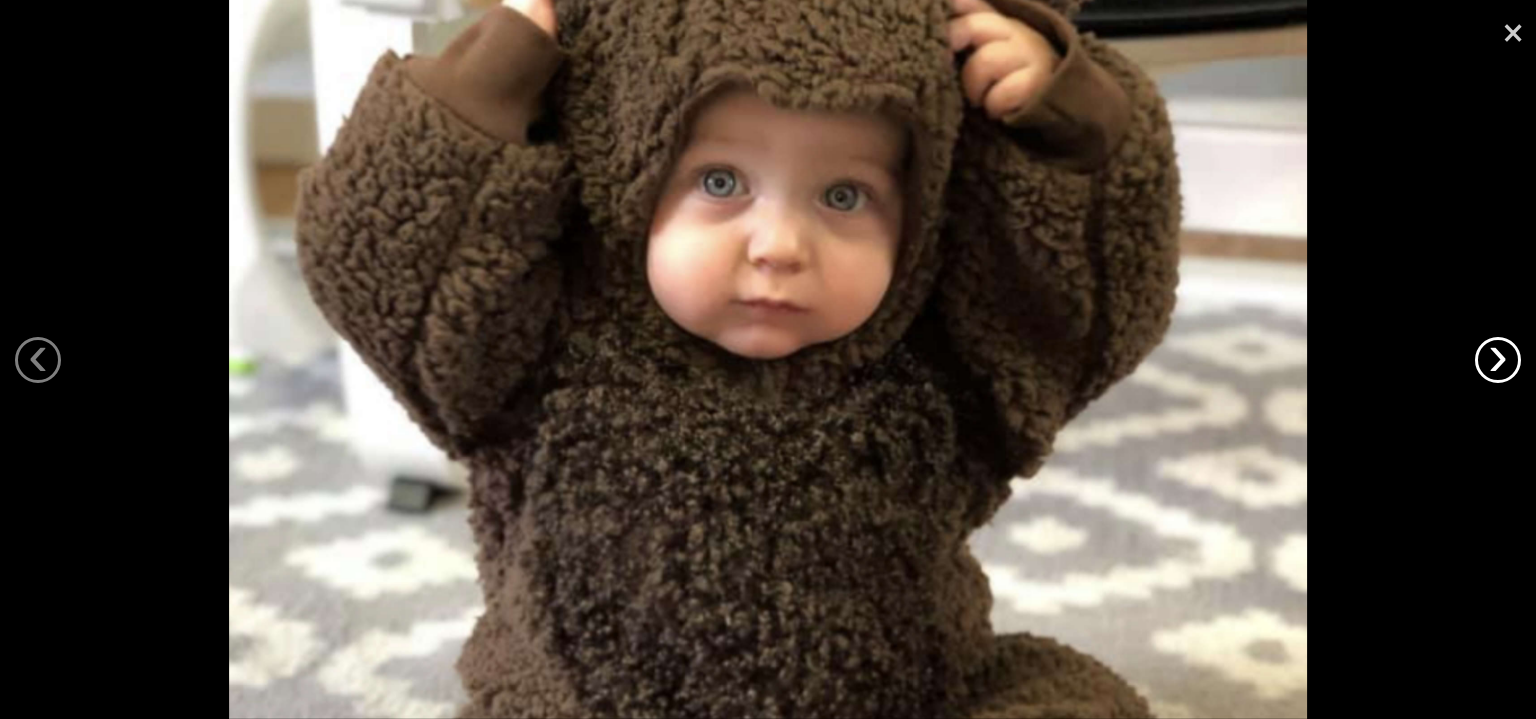 click on "›" at bounding box center [1498, 360] 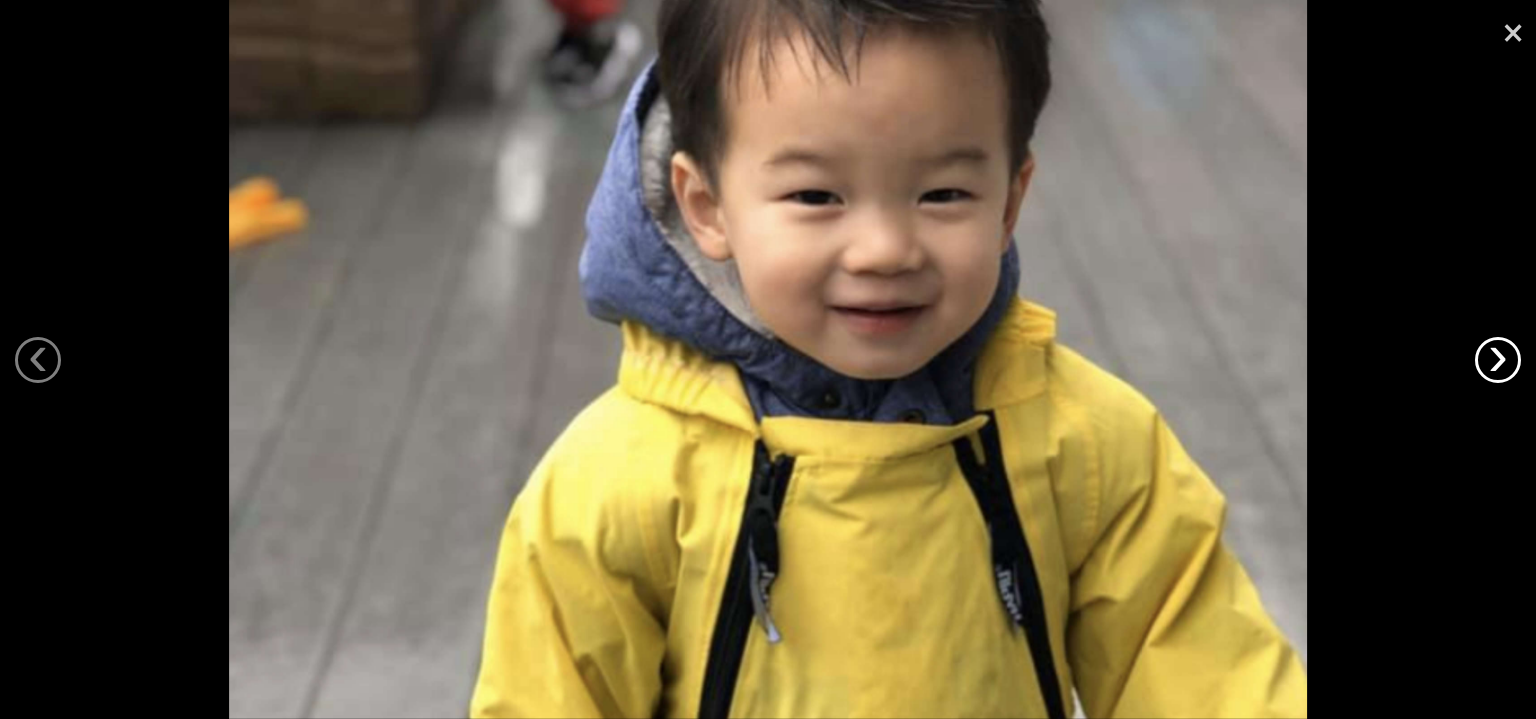 click on "›" at bounding box center [1498, 360] 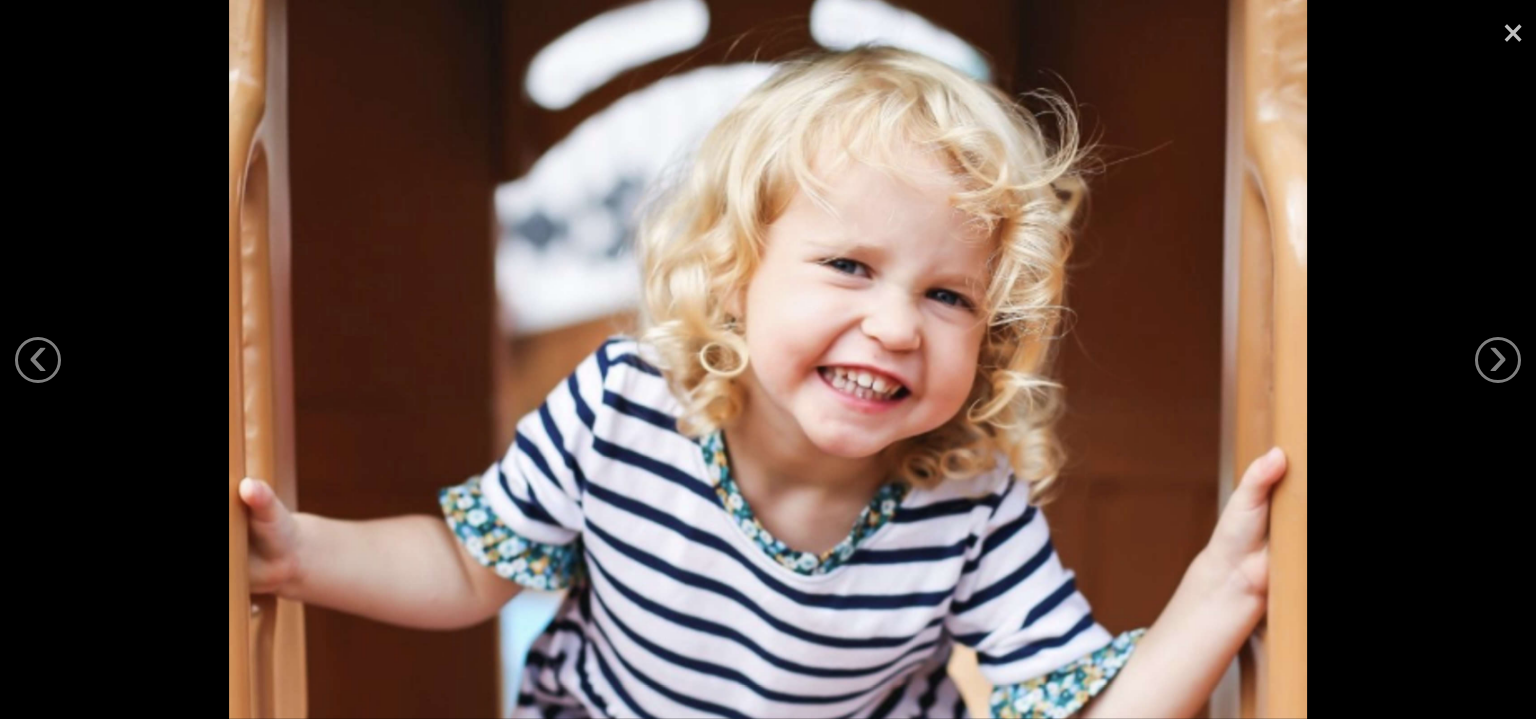 click on "×" at bounding box center [1513, 30] 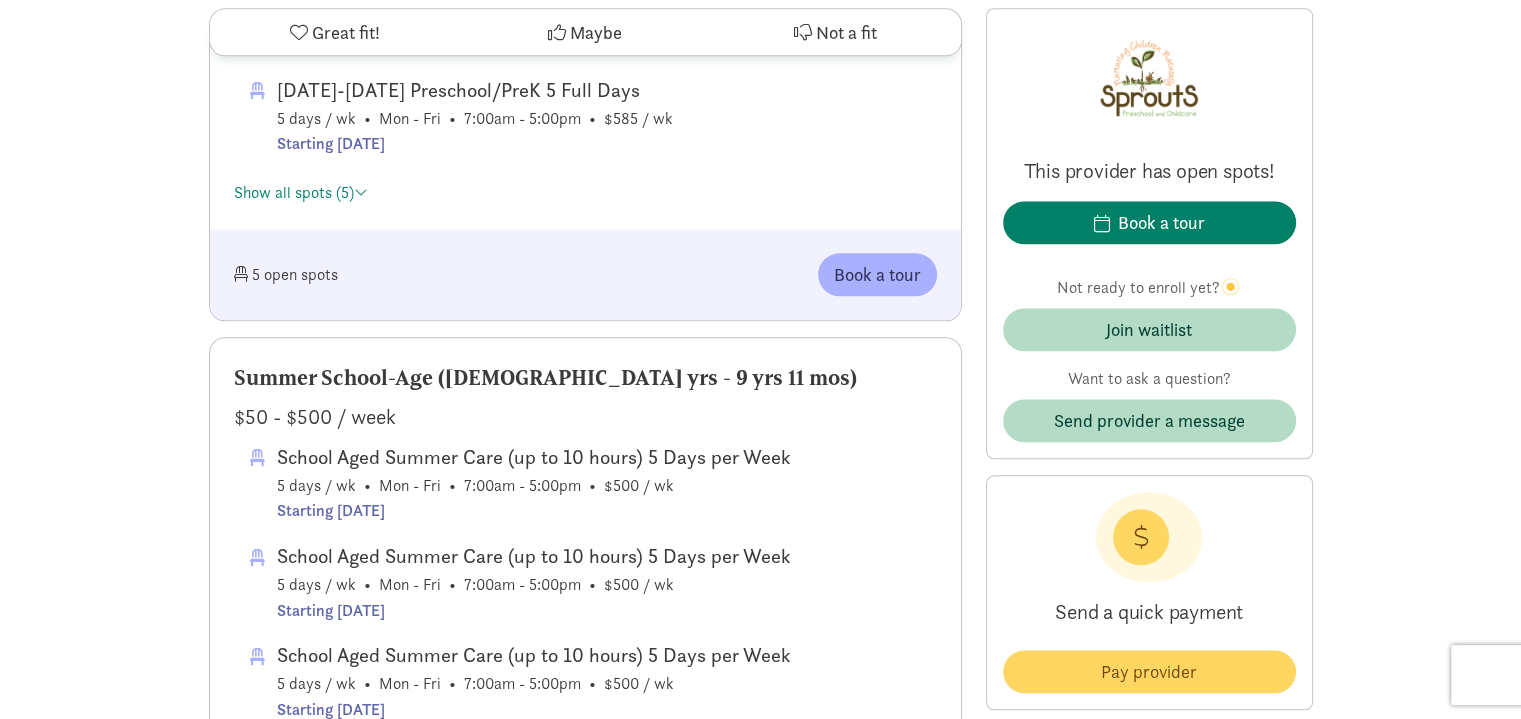 scroll, scrollTop: 2100, scrollLeft: 0, axis: vertical 